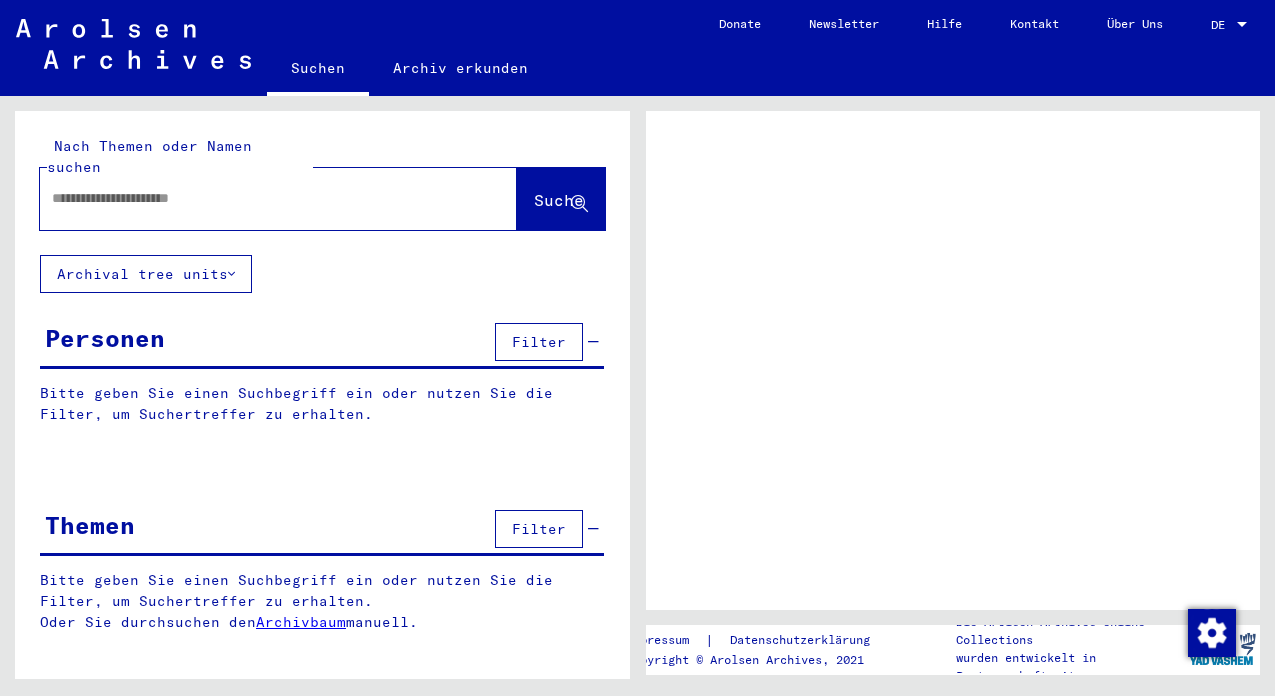 scroll, scrollTop: 0, scrollLeft: 0, axis: both 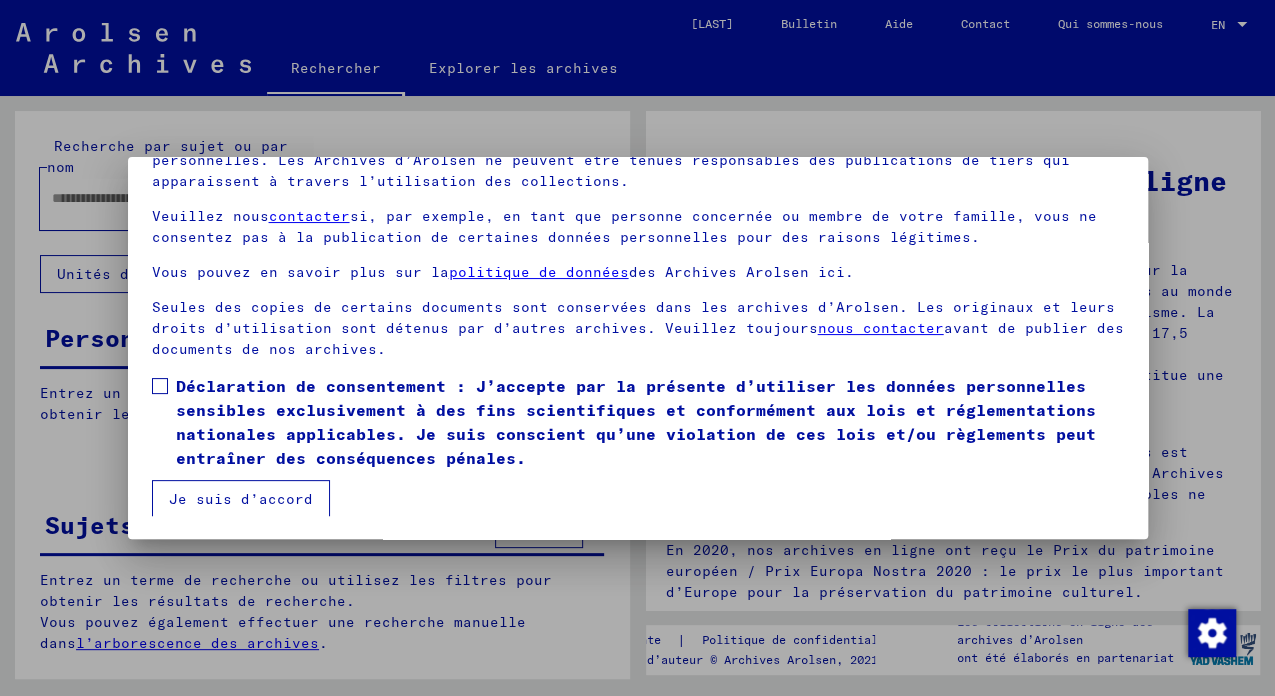 click at bounding box center [160, 386] 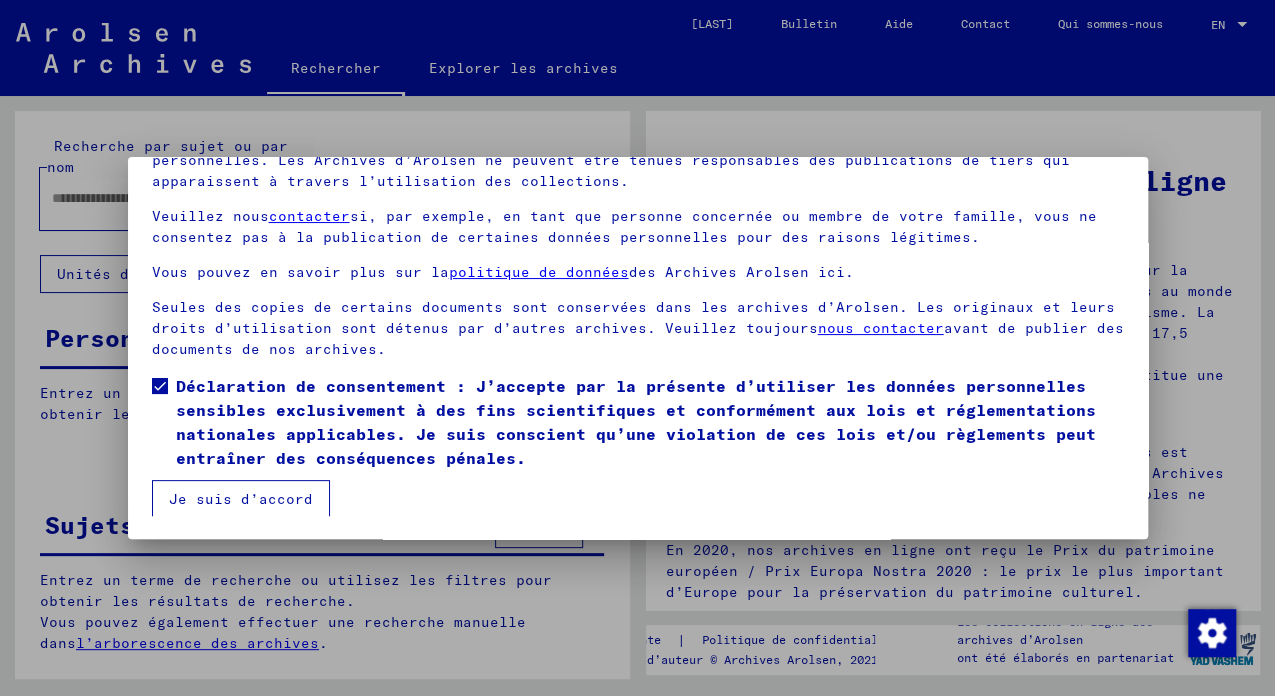 click on "Je suis d’accord" at bounding box center (241, 499) 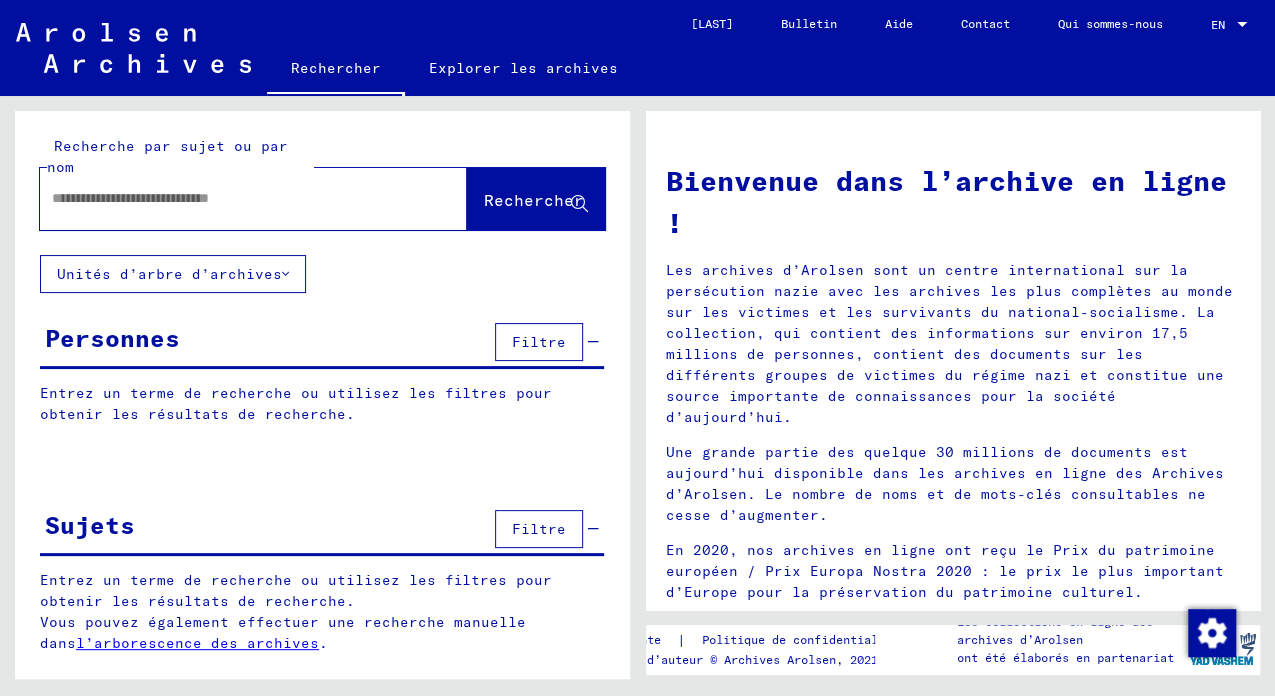 click at bounding box center (229, 198) 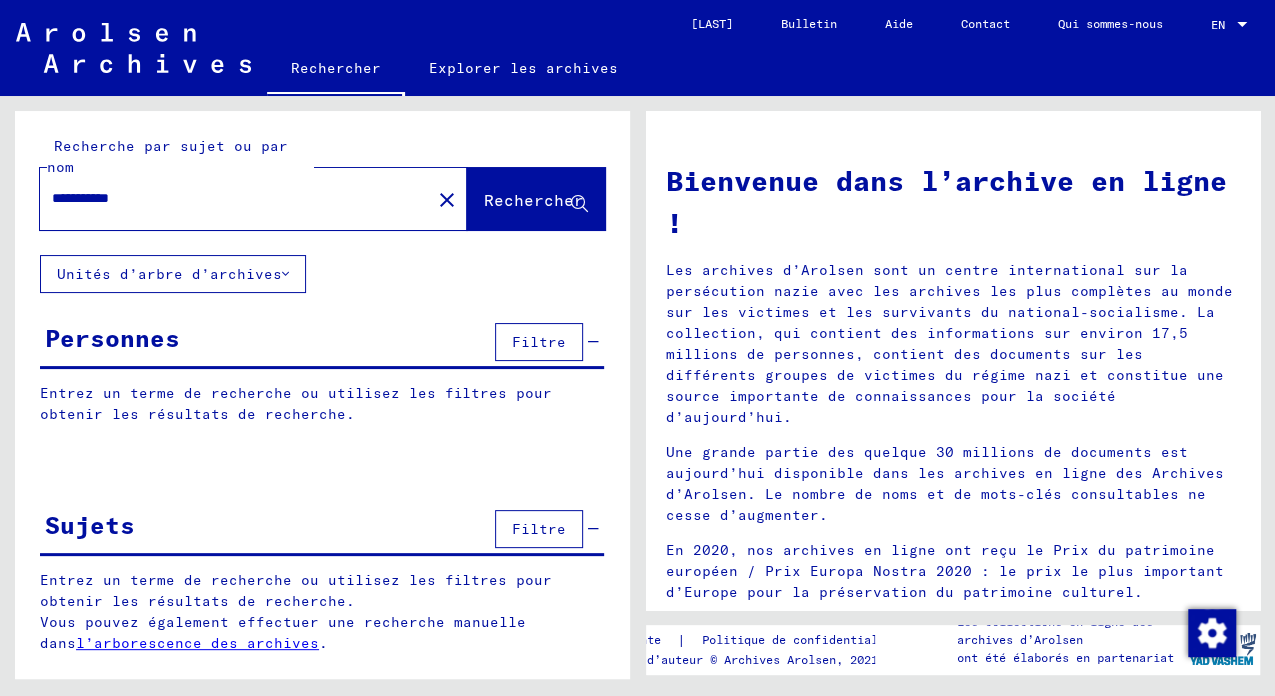 click on "**********" at bounding box center (229, 198) 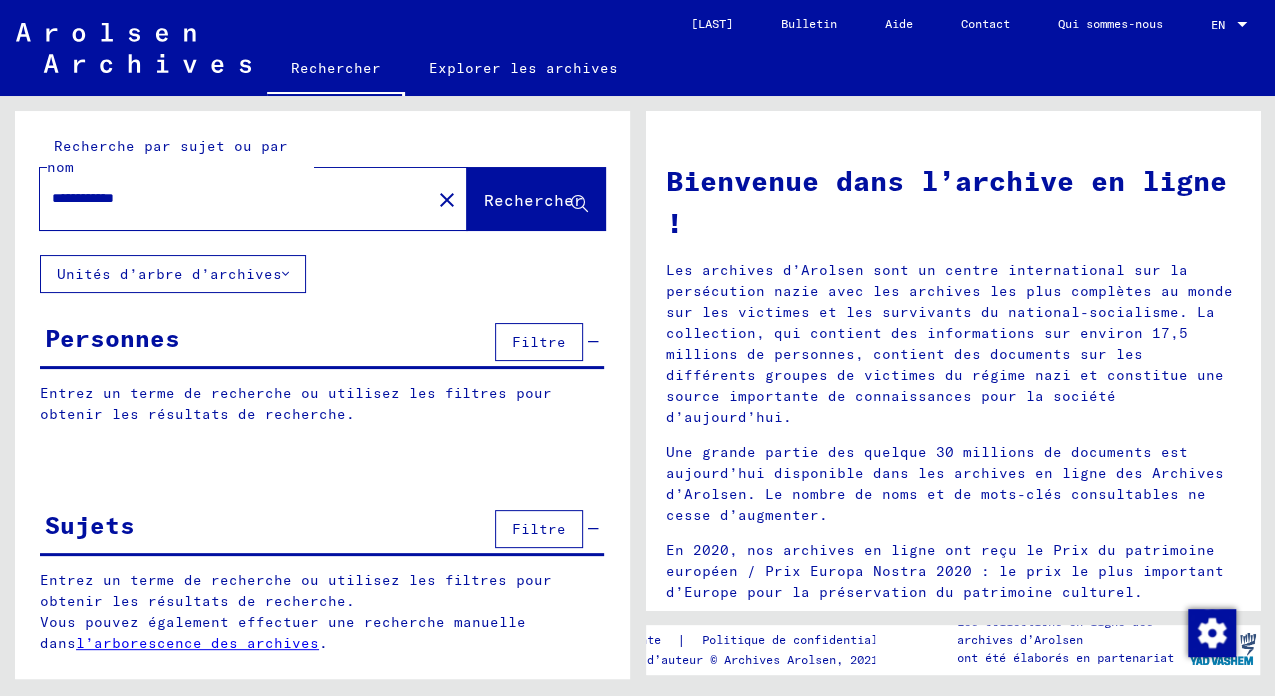 click on "**********" at bounding box center [229, 198] 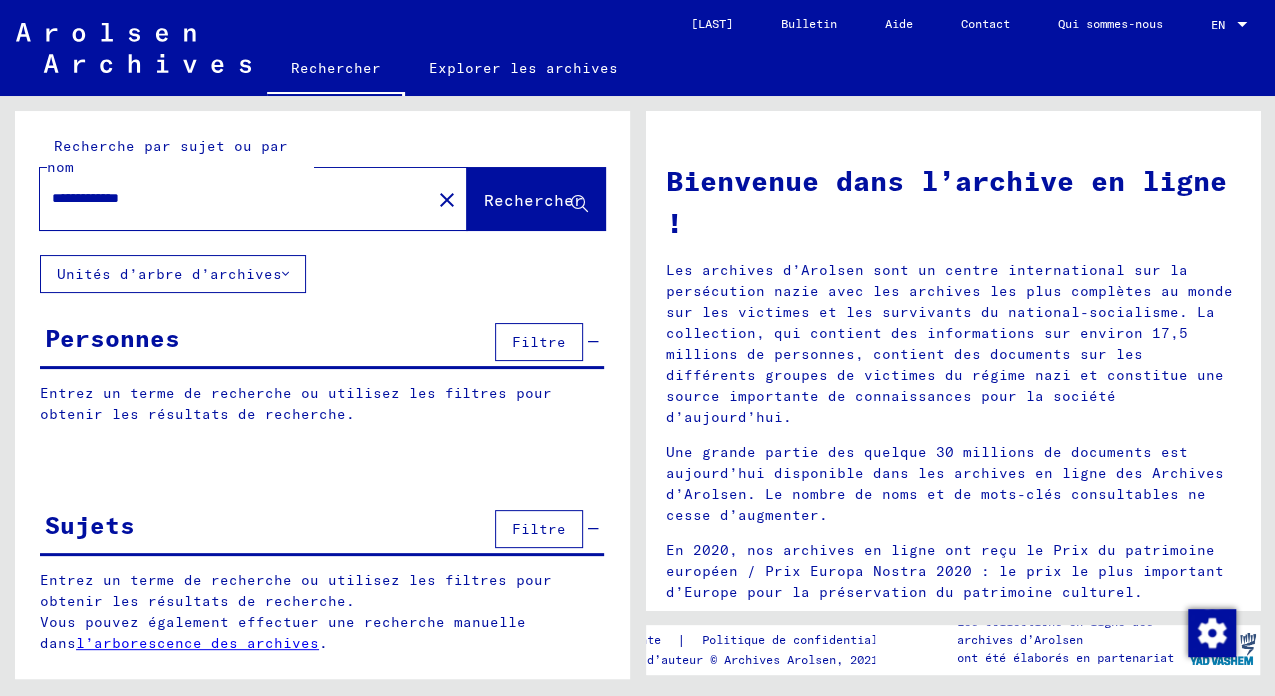 type on "**********" 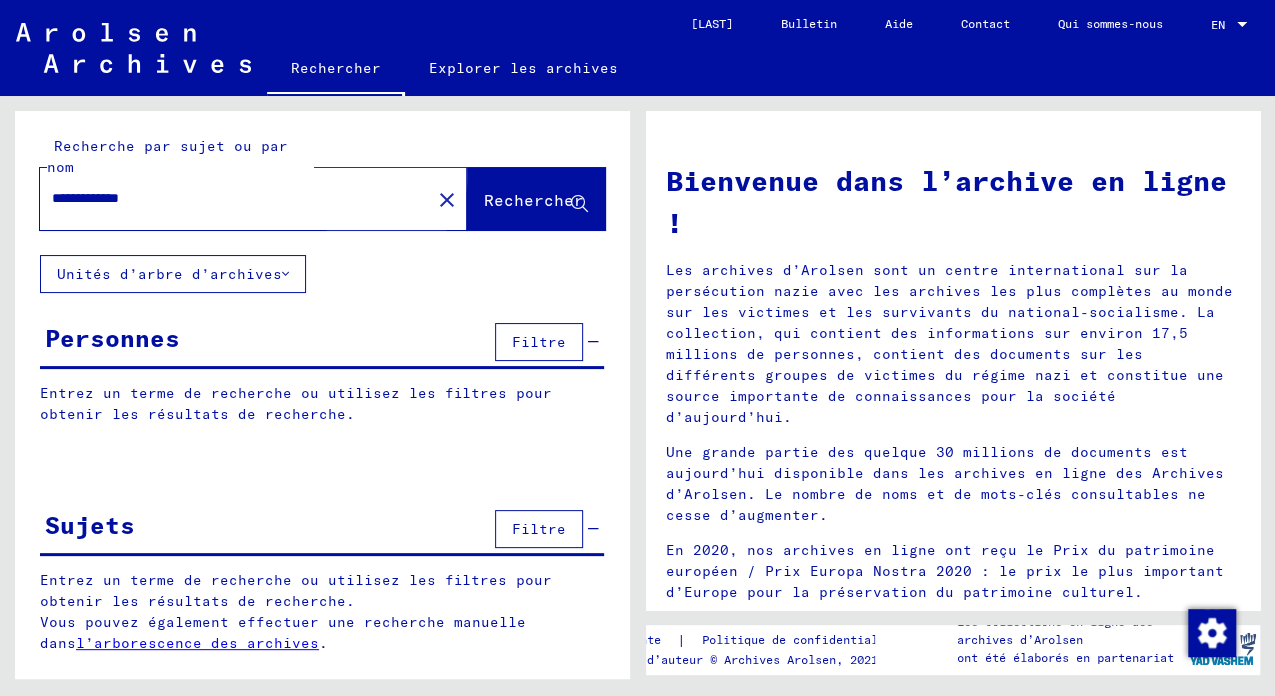 click on "Rechercher" 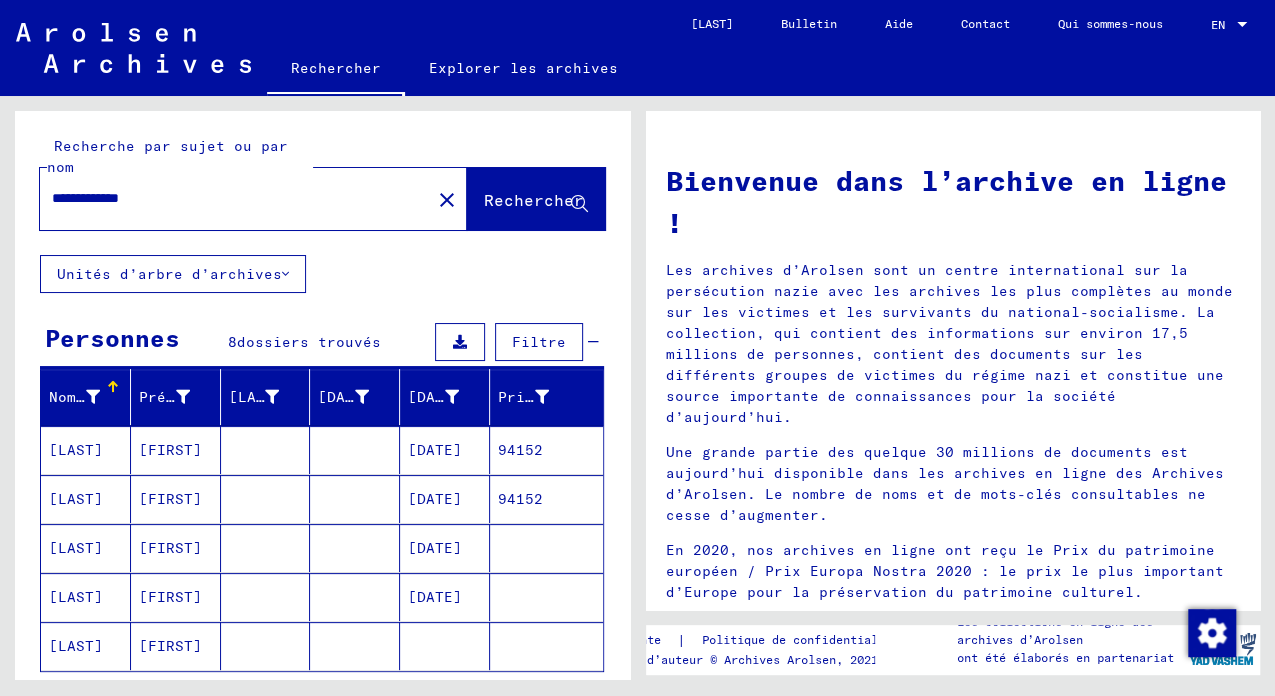 click at bounding box center (266, 499) 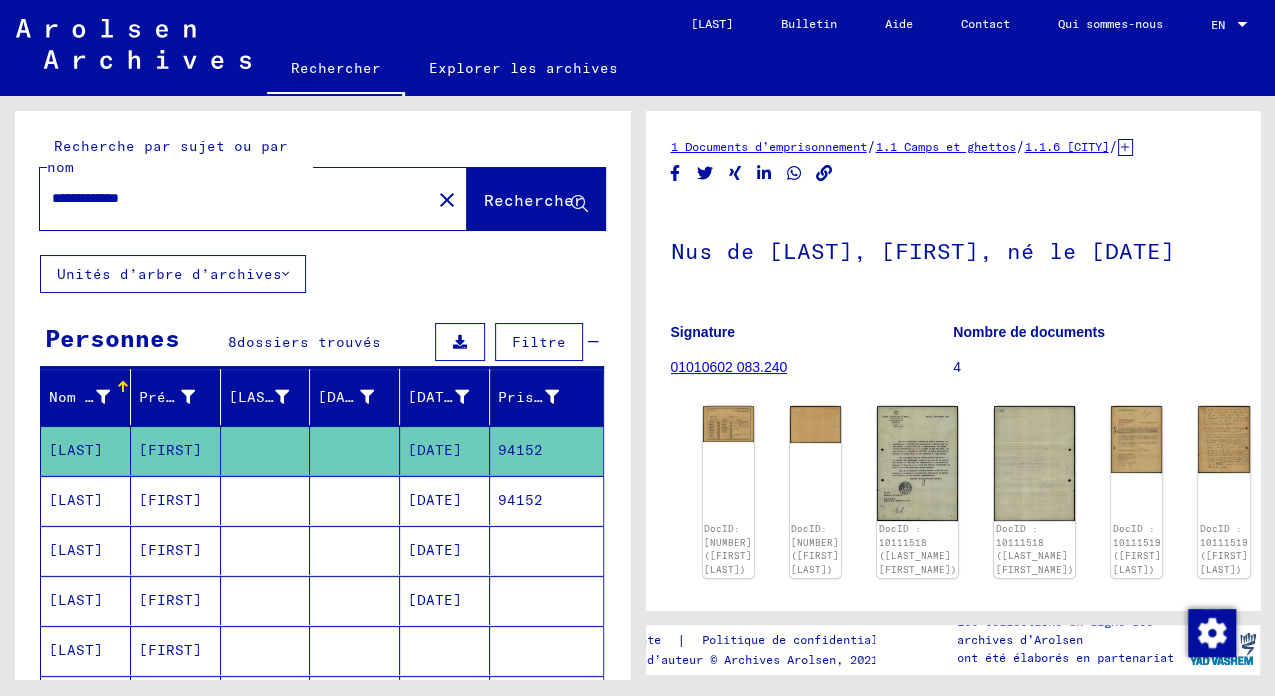 click at bounding box center [355, 550] 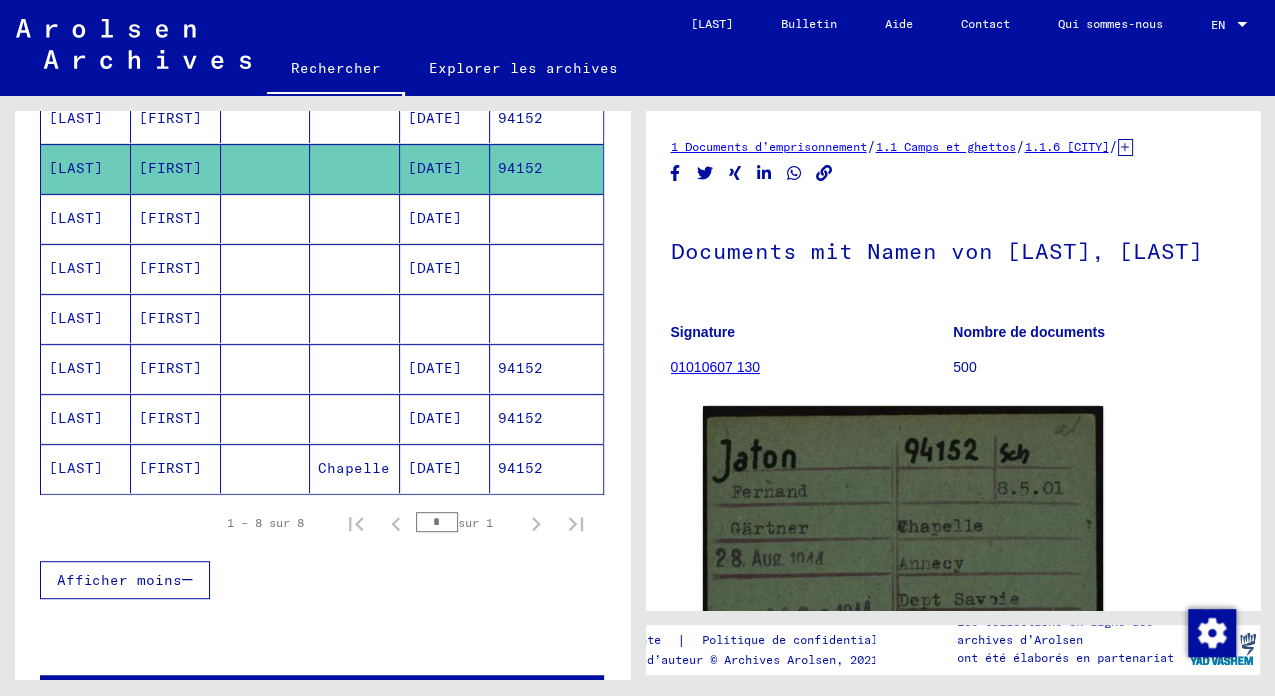scroll, scrollTop: 333, scrollLeft: 0, axis: vertical 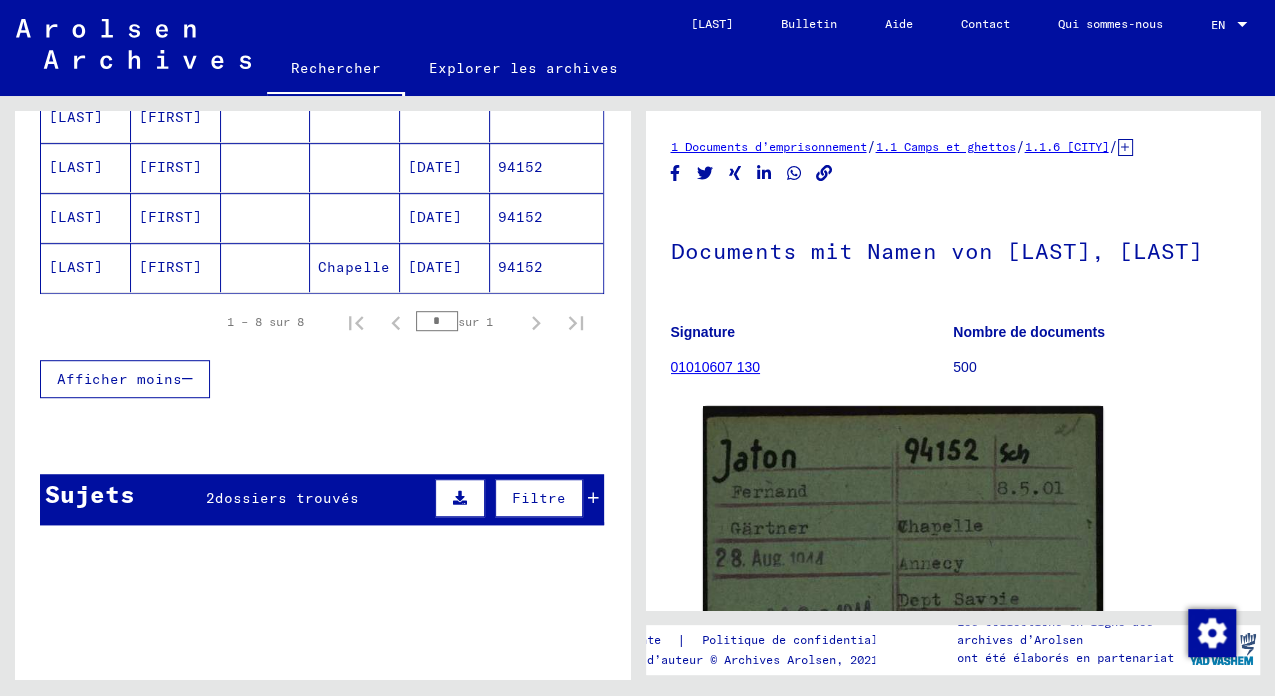 click on "dossiers trouvés" at bounding box center (287, 498) 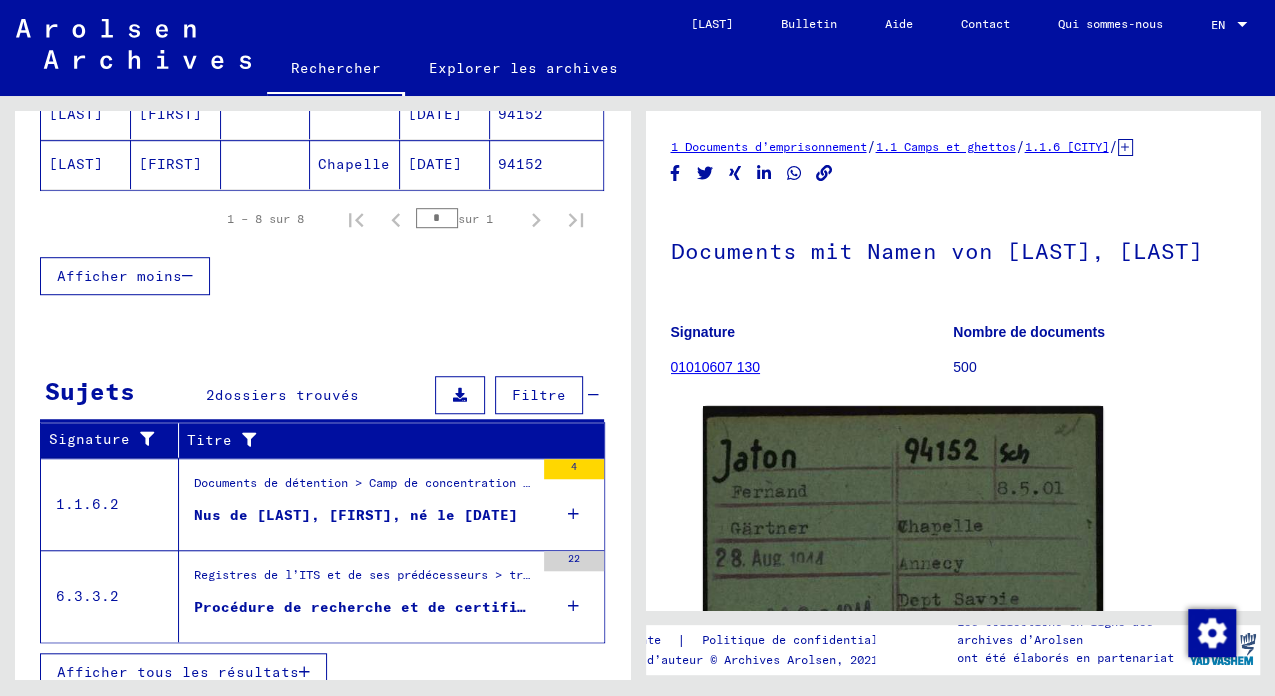 scroll, scrollTop: 656, scrollLeft: 0, axis: vertical 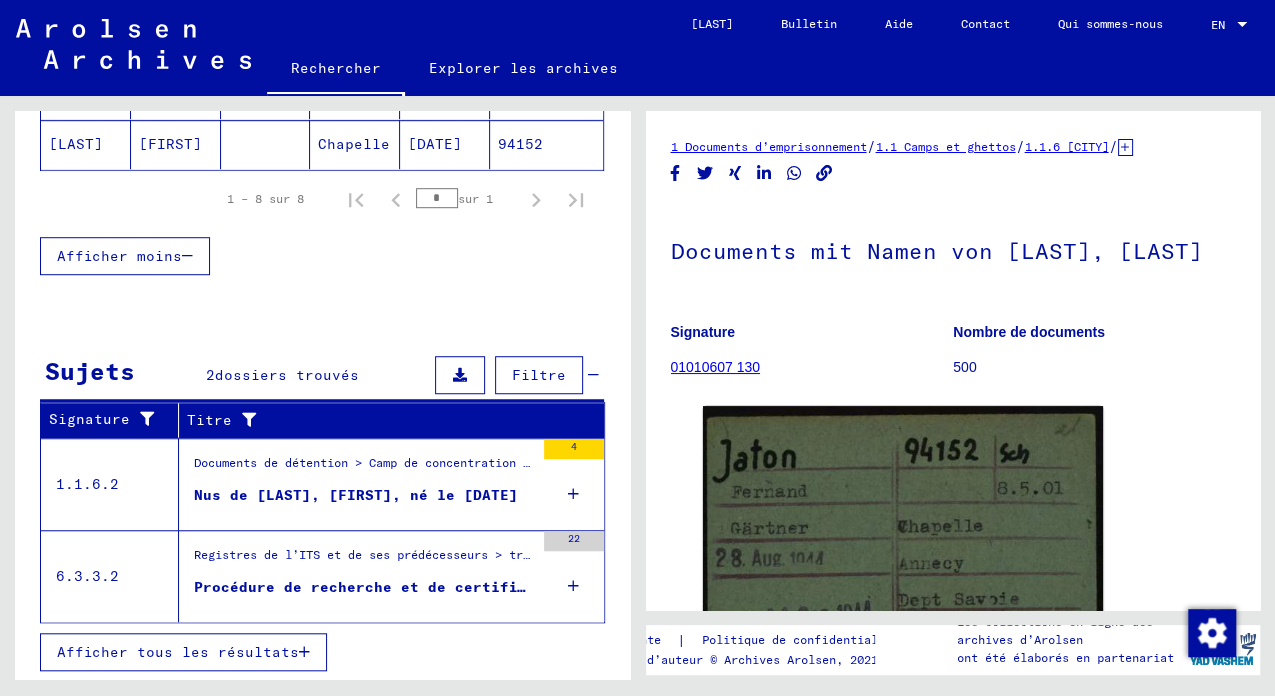 click on "Procédure de recherche et de certification n° [NUMBER] pour [LAST], [FIRST] né le [DATE]" at bounding box center (364, 587) 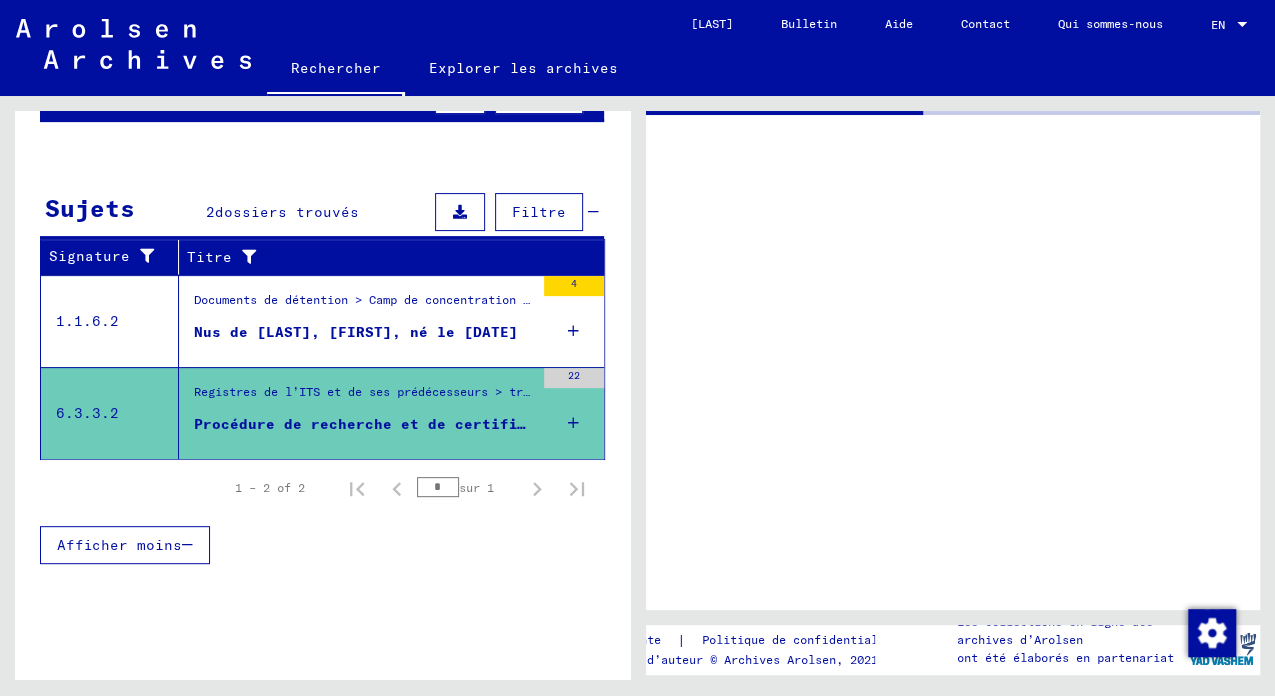 scroll, scrollTop: 246, scrollLeft: 0, axis: vertical 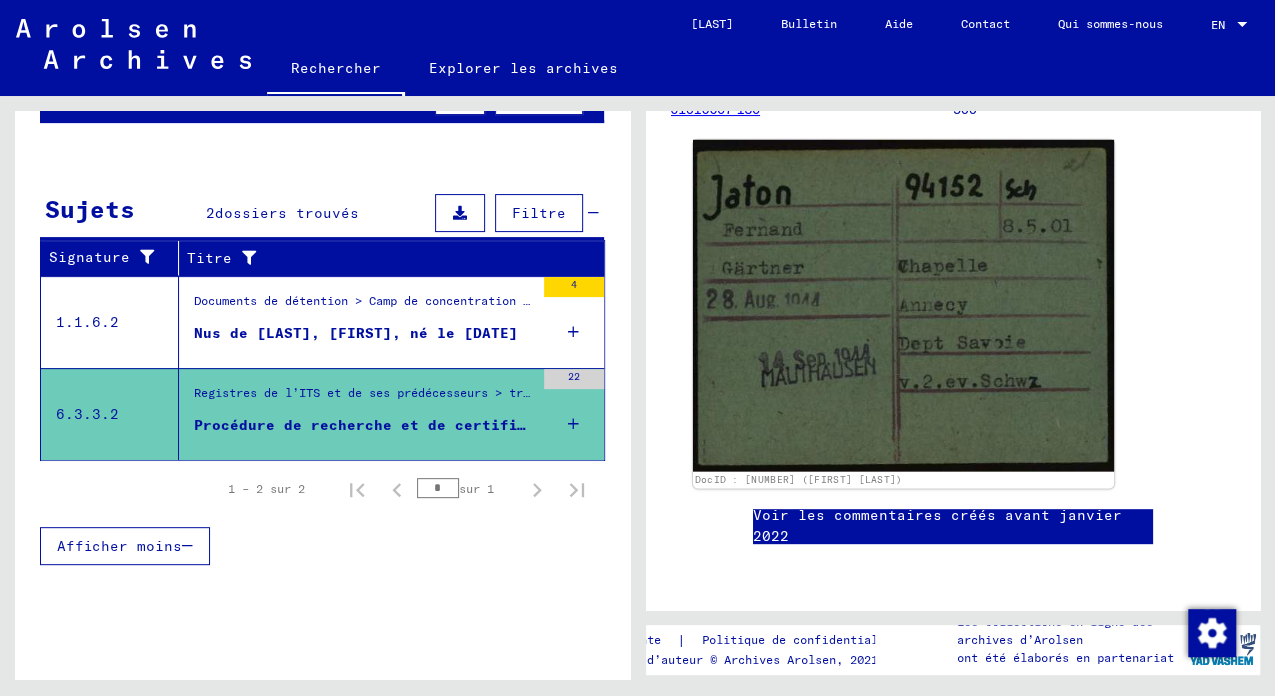 click 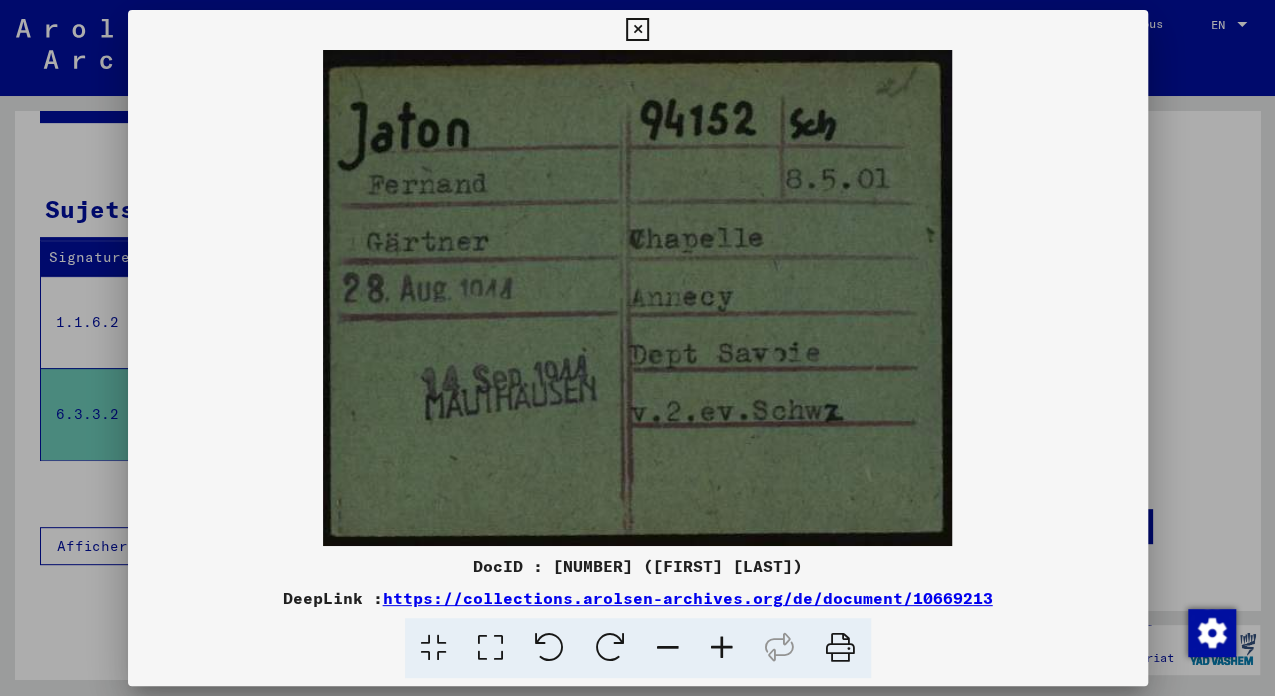 click at bounding box center (840, 648) 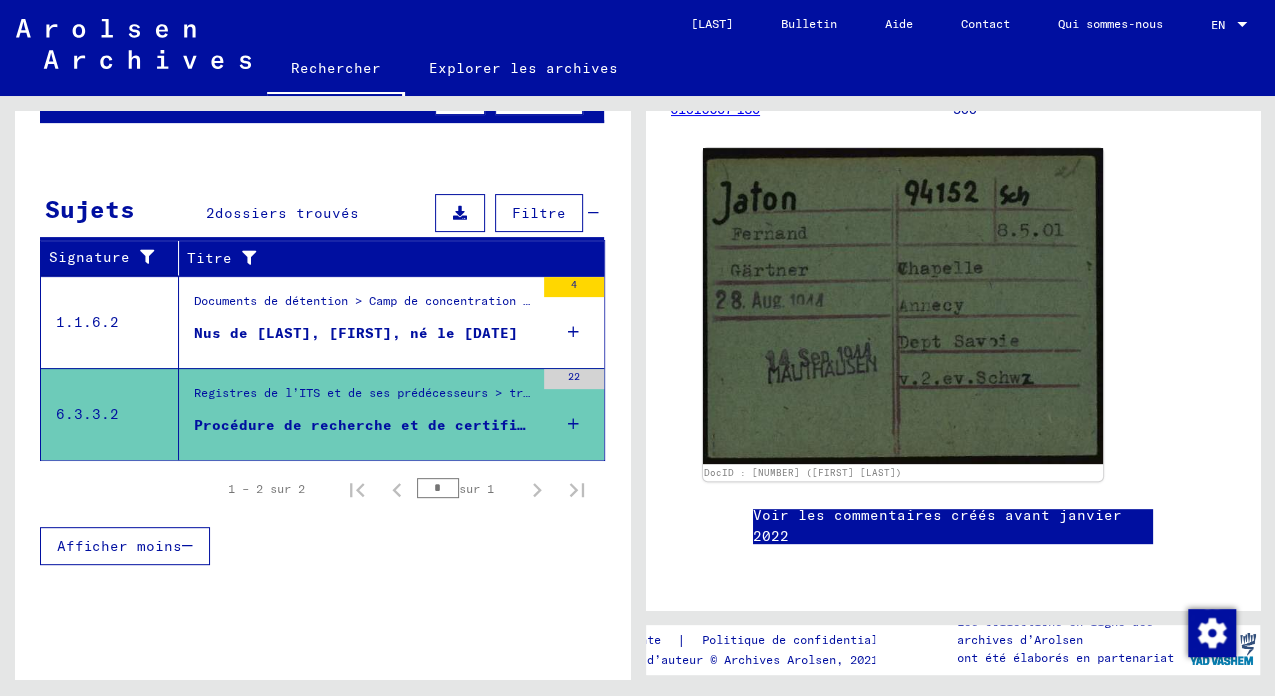 scroll, scrollTop: 673, scrollLeft: 0, axis: vertical 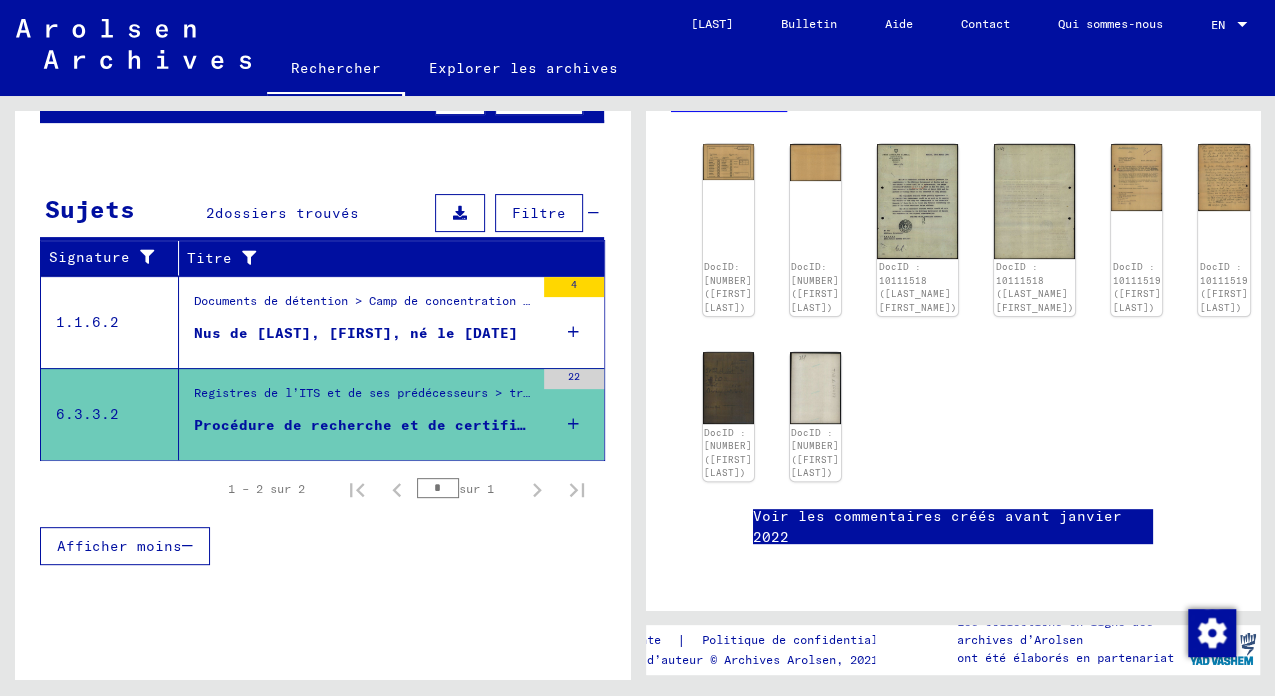 click at bounding box center [546, 354] 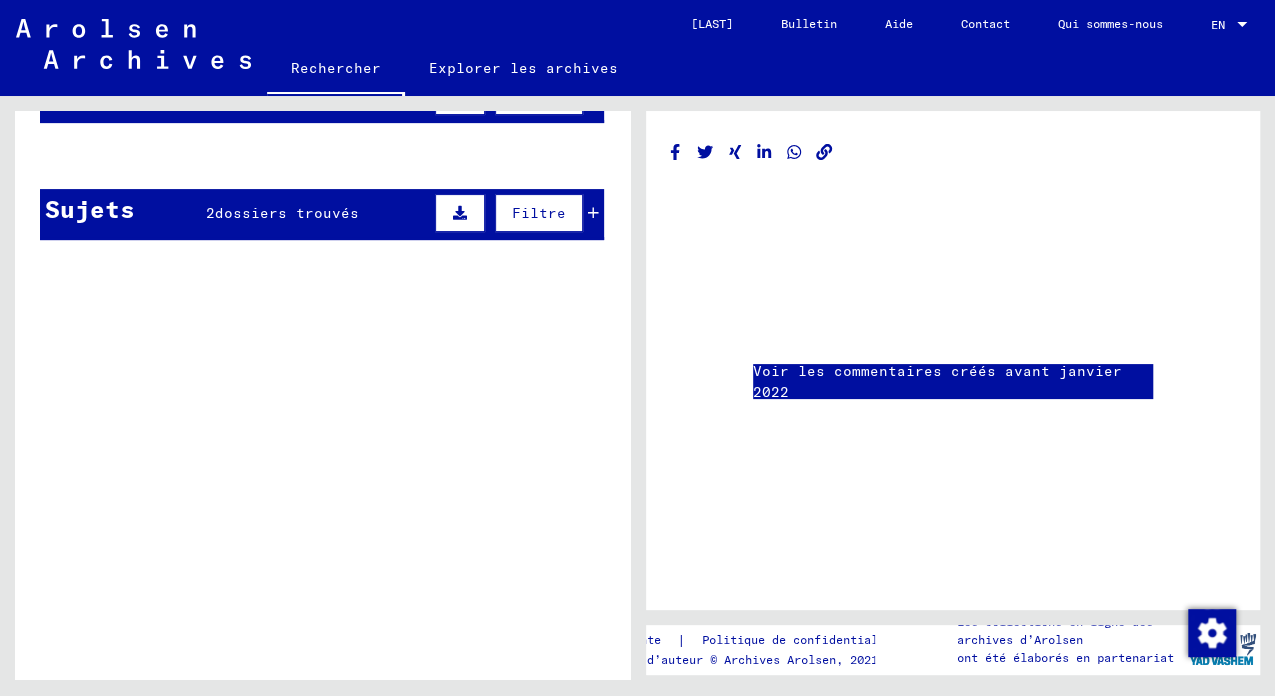 scroll, scrollTop: 0, scrollLeft: 0, axis: both 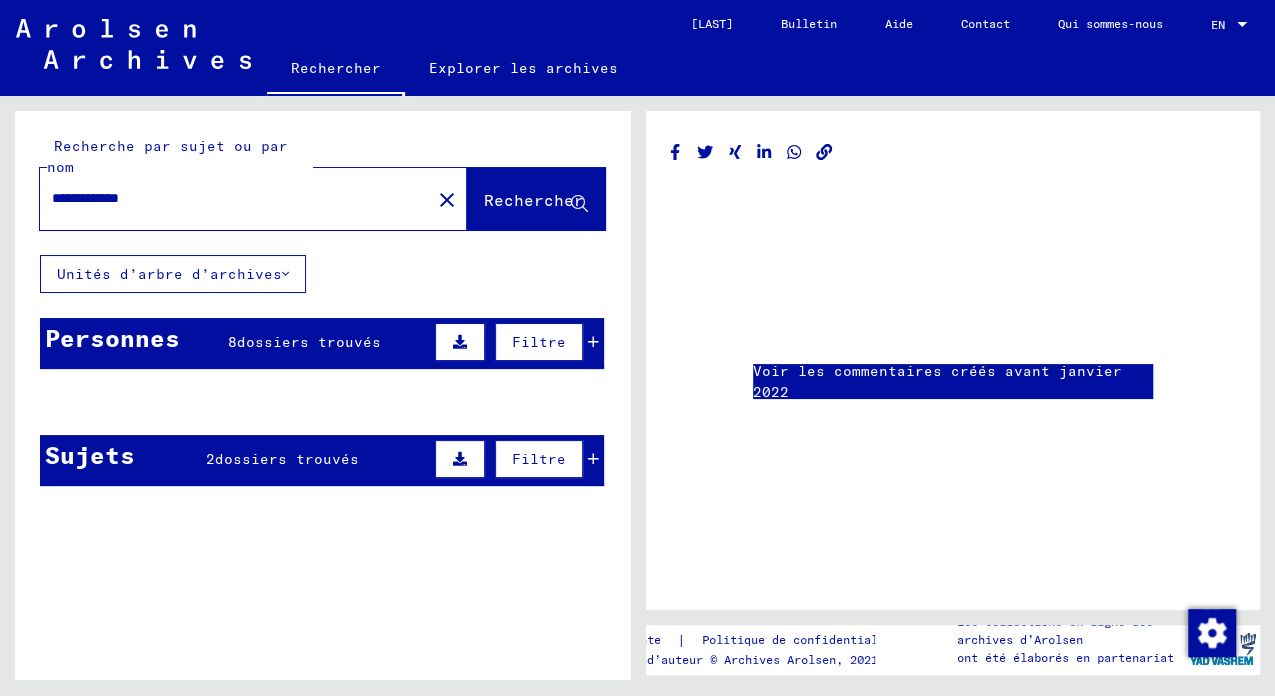 click on "Personnes 8  dossiers trouvés  Filtre" at bounding box center (322, 343) 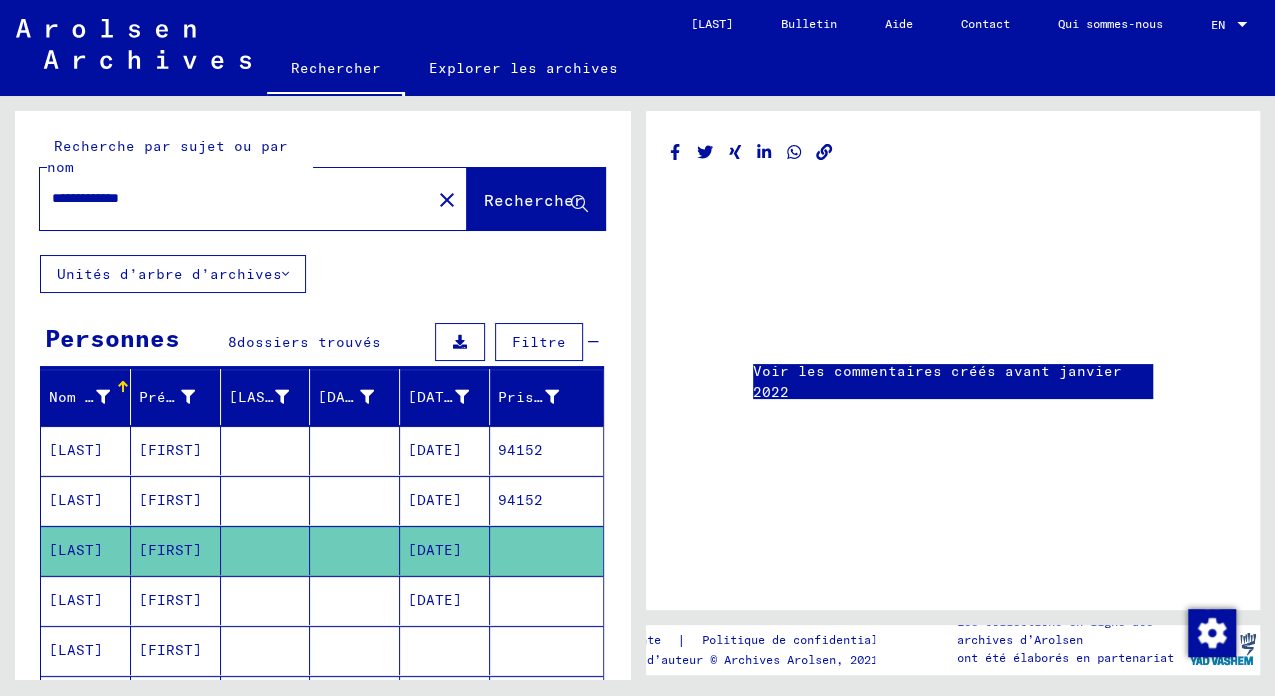click on "94152" at bounding box center (546, 550) 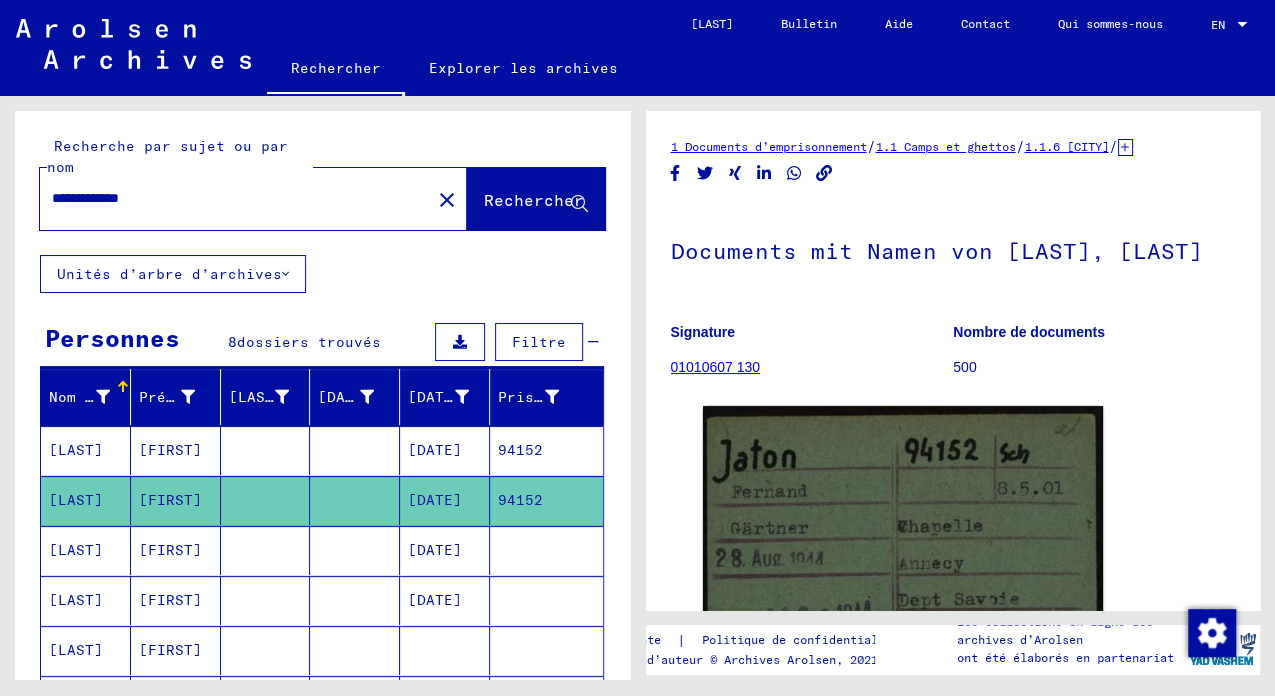 click on "94152" at bounding box center [546, 500] 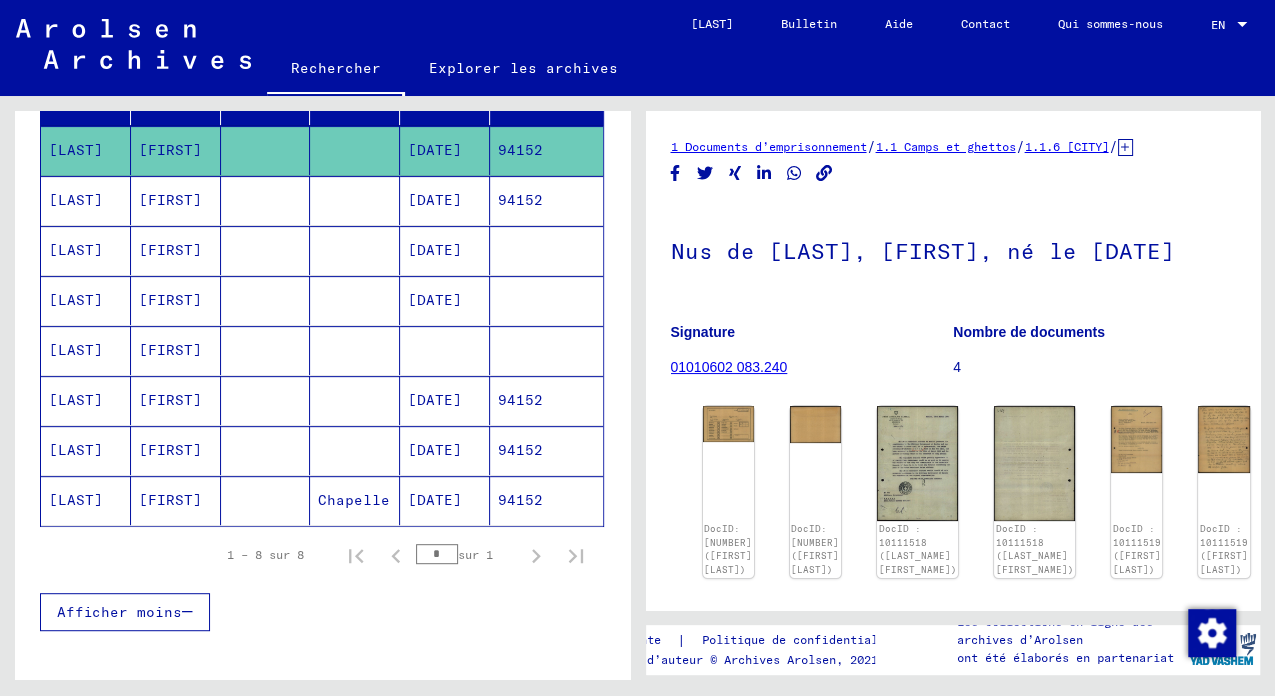 scroll, scrollTop: 333, scrollLeft: 0, axis: vertical 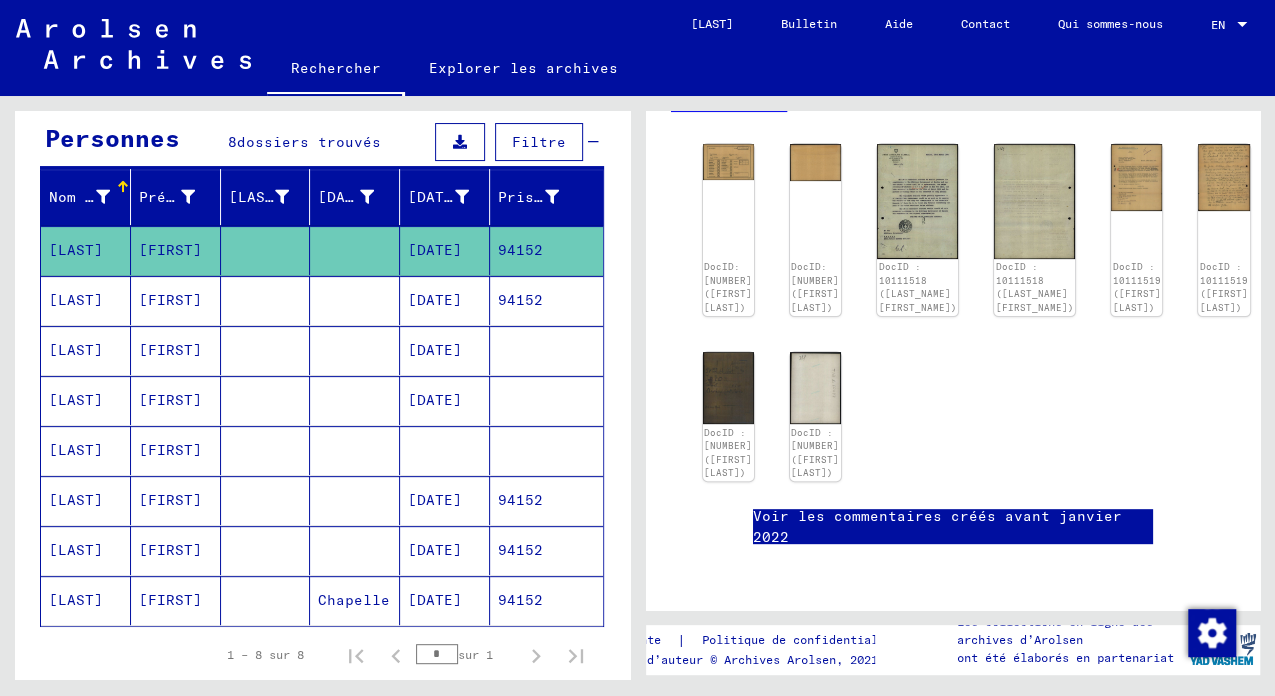 click on "94152" at bounding box center (546, 350) 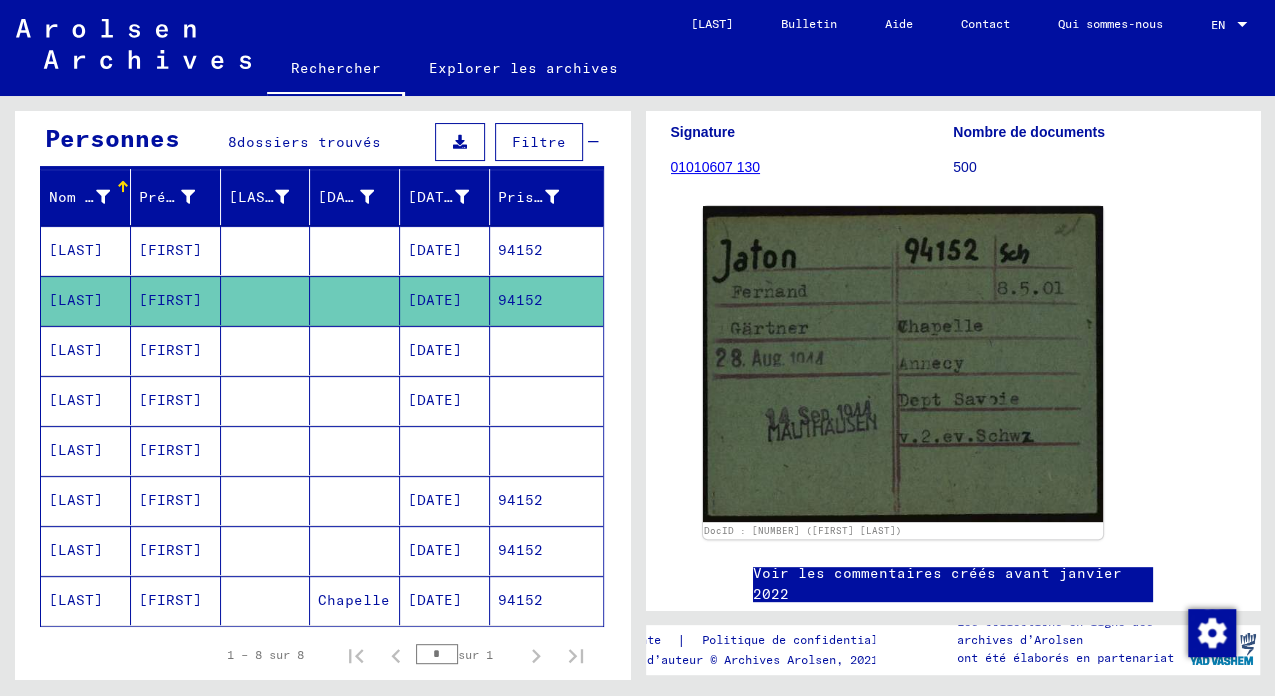 scroll, scrollTop: 266, scrollLeft: 0, axis: vertical 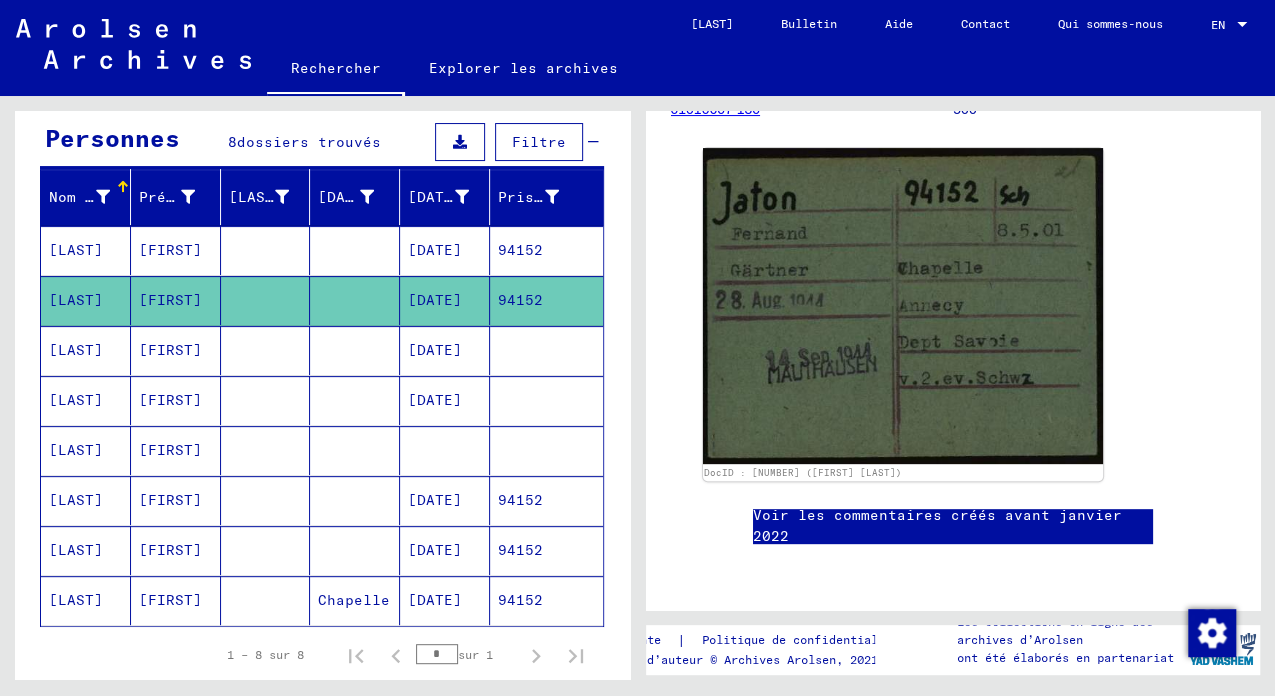click at bounding box center (546, 400) 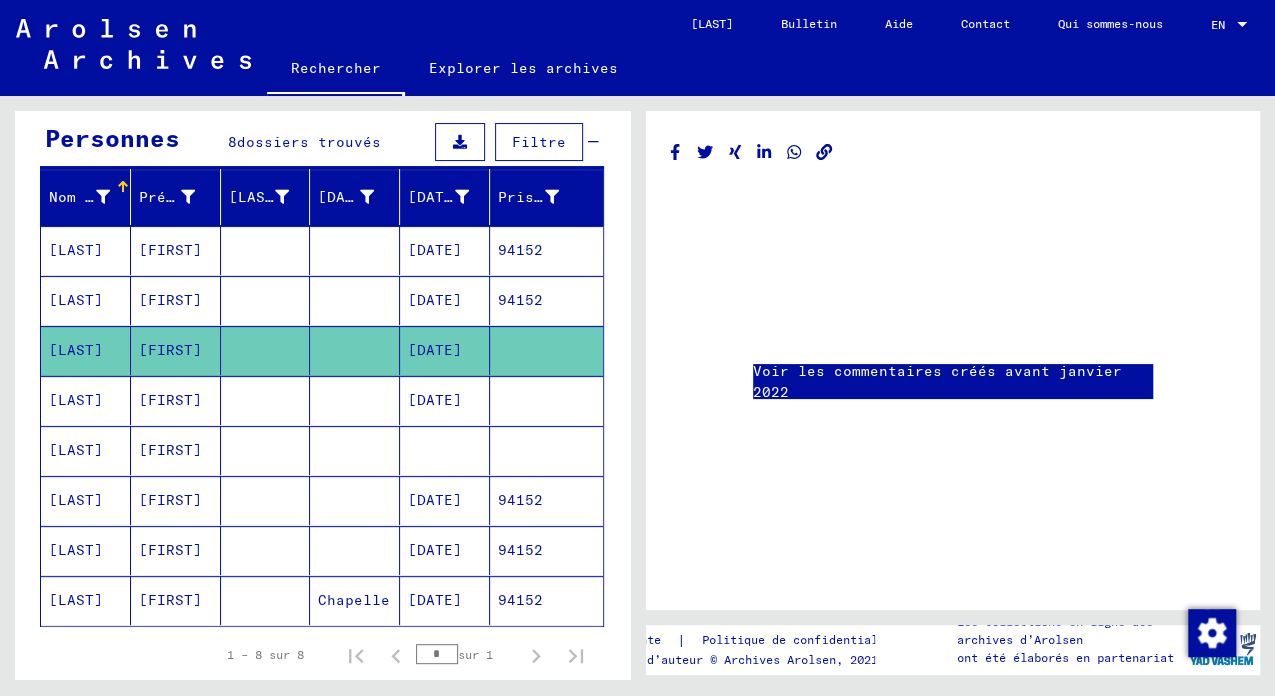 scroll, scrollTop: 133, scrollLeft: 0, axis: vertical 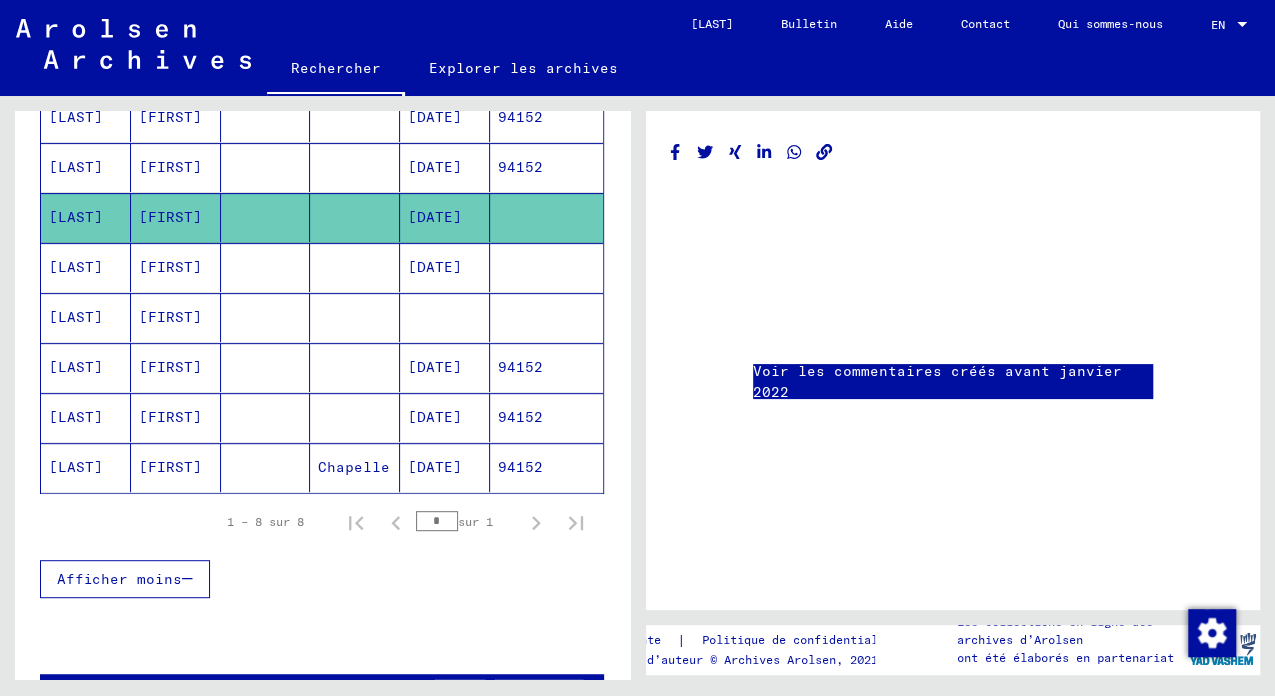 click 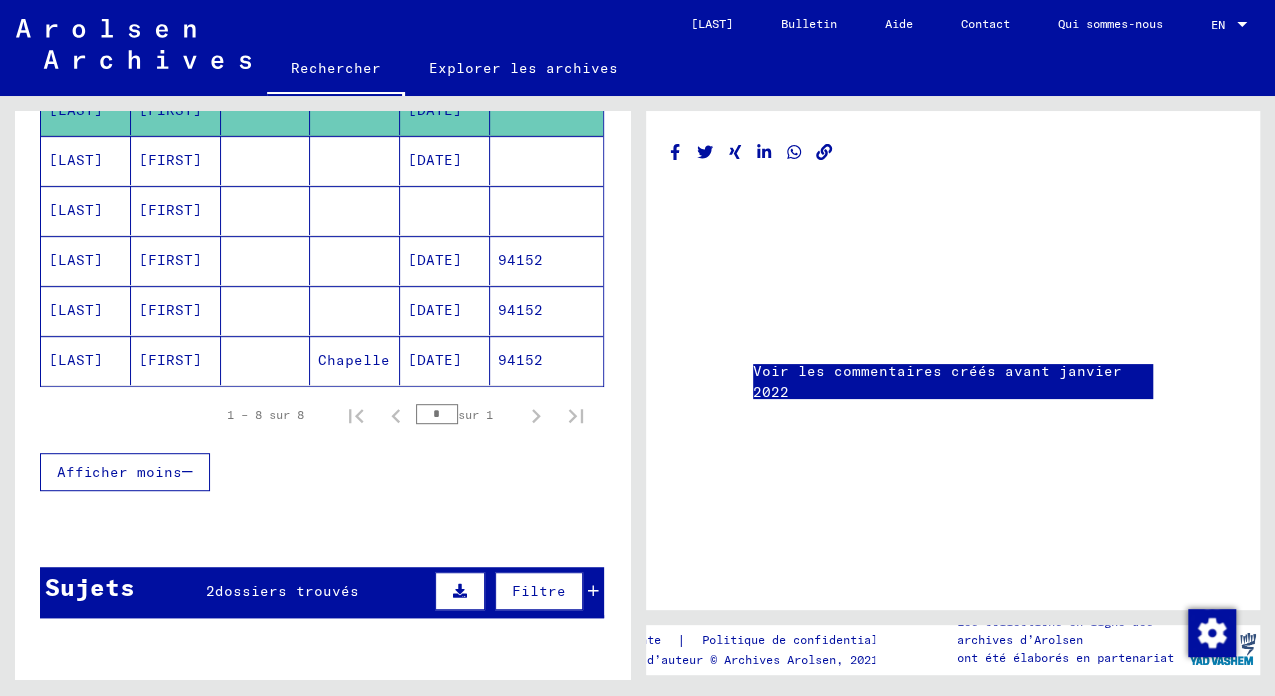 scroll, scrollTop: 466, scrollLeft: 0, axis: vertical 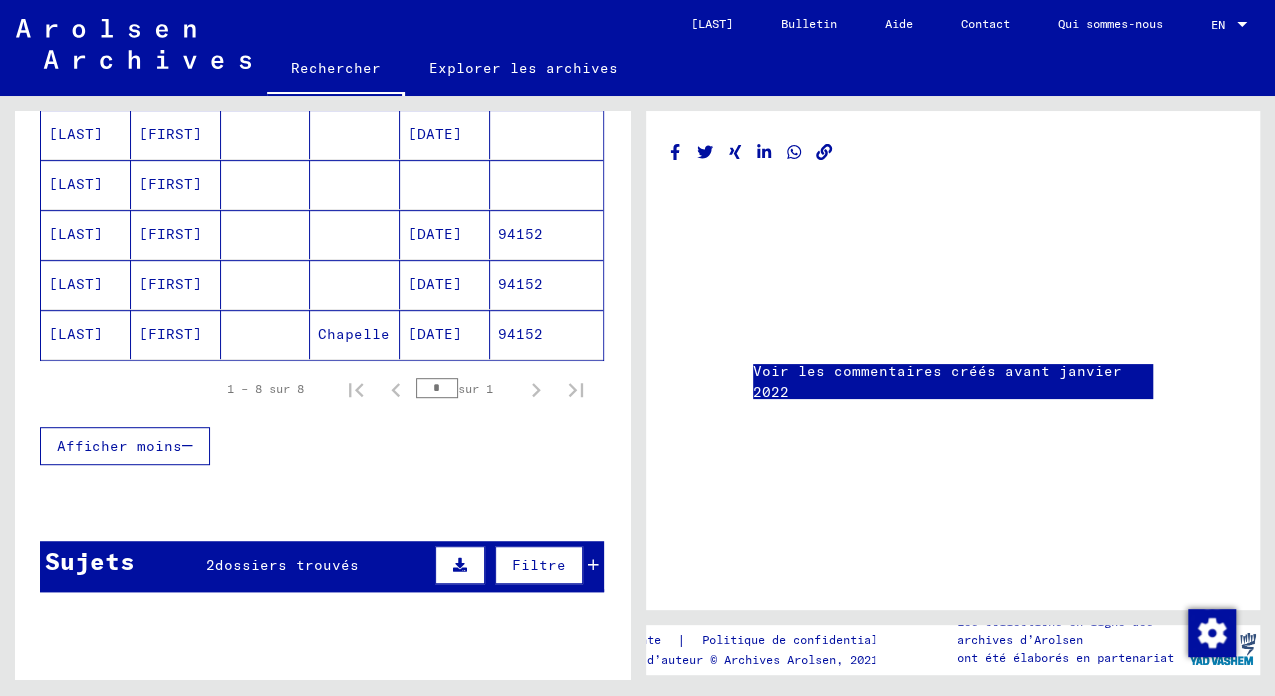 click on "94152" at bounding box center (546, 284) 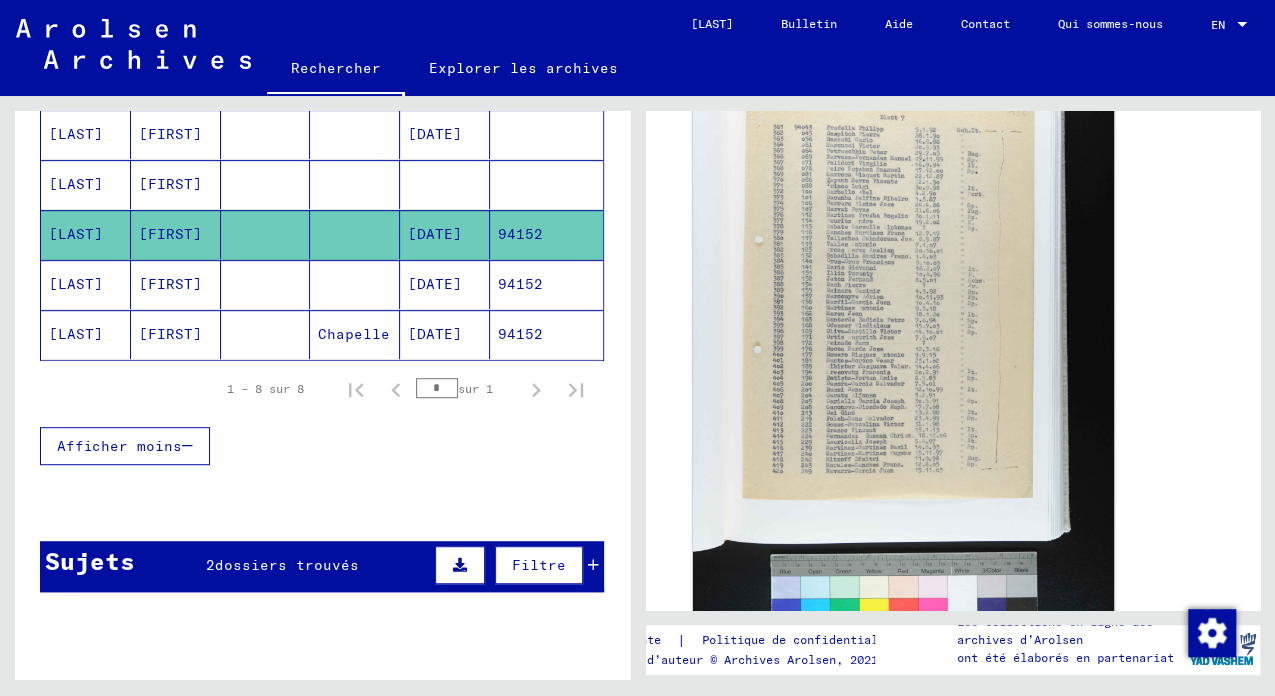 scroll, scrollTop: 466, scrollLeft: 0, axis: vertical 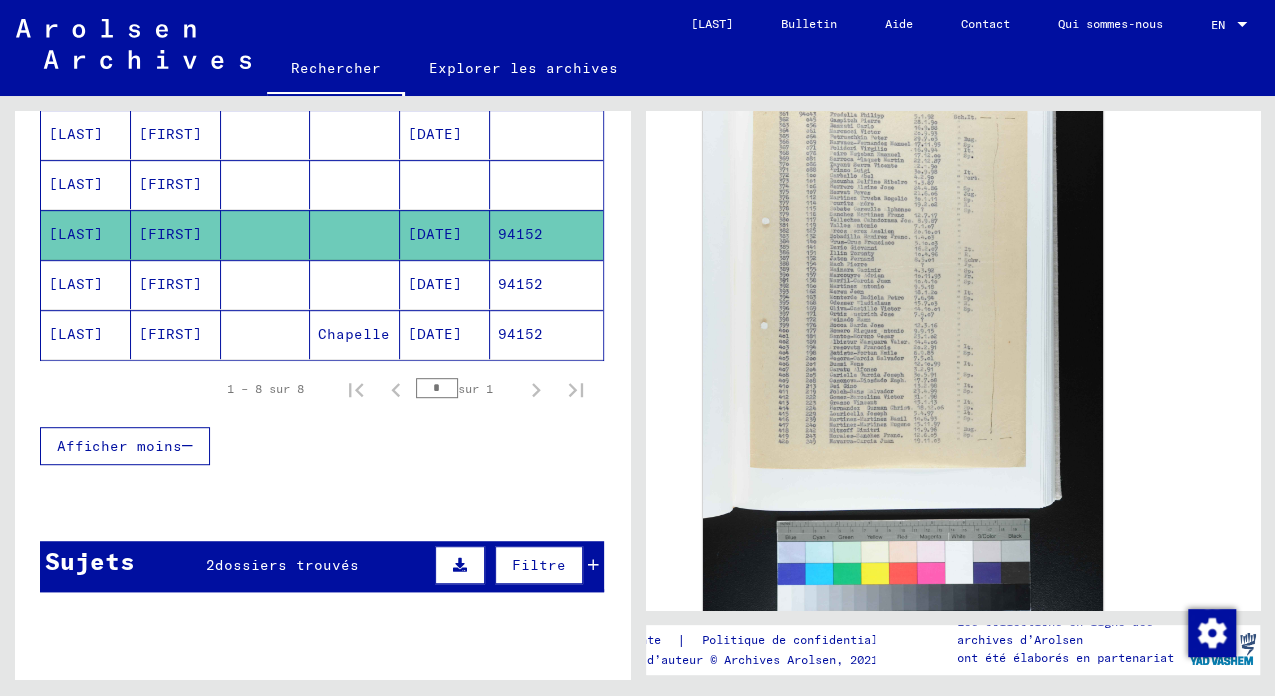 click on "dossiers trouvés" at bounding box center [287, 565] 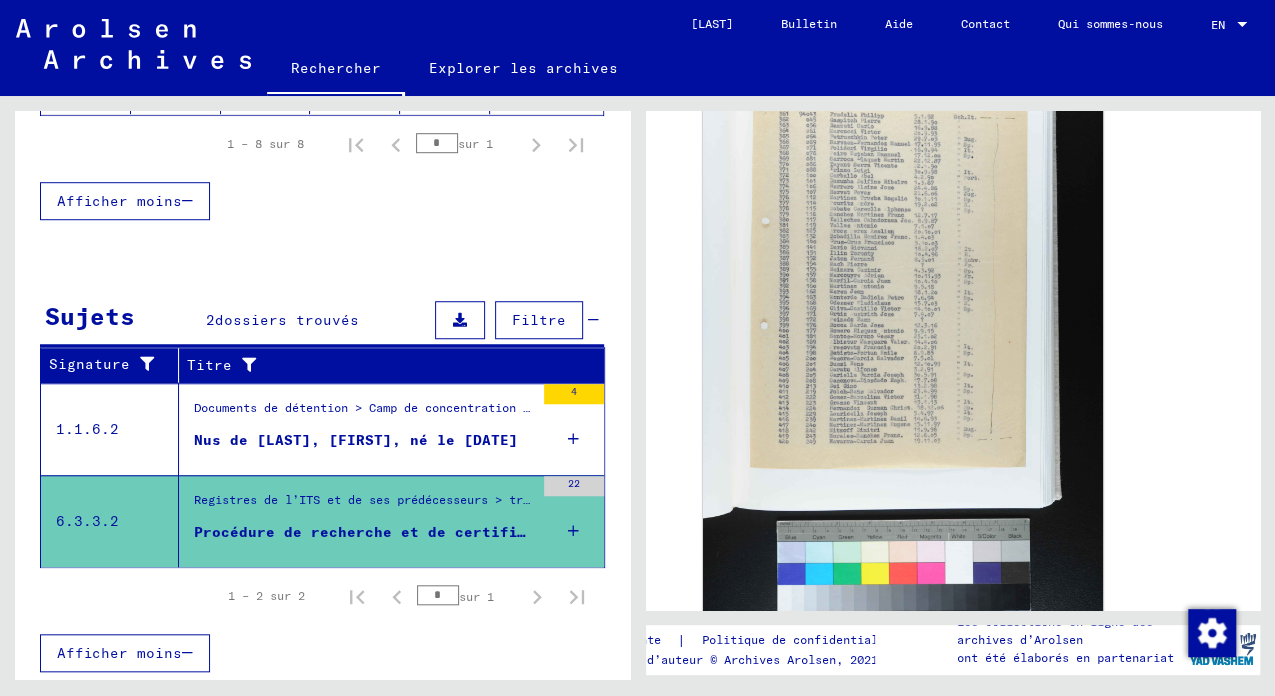scroll, scrollTop: 712, scrollLeft: 0, axis: vertical 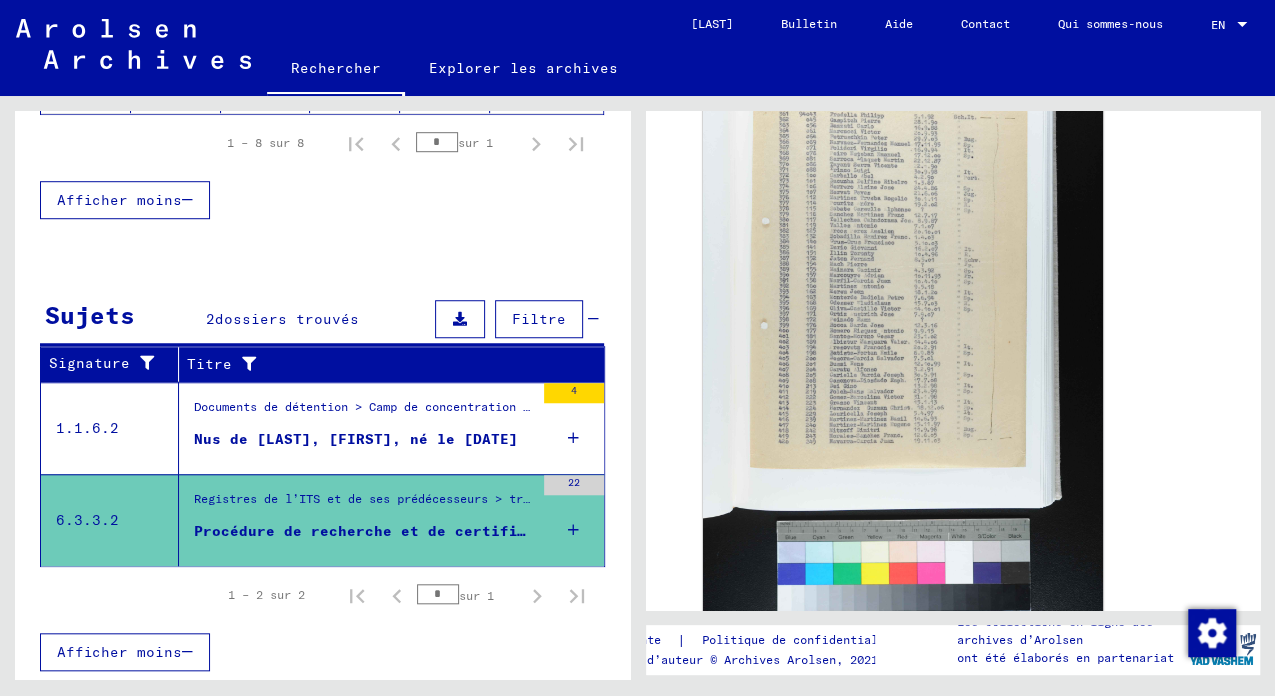 click on "Procédure de recherche et de certification n° [NUMBER] pour [LAST], [FIRST] né le [DATE]" at bounding box center [364, 531] 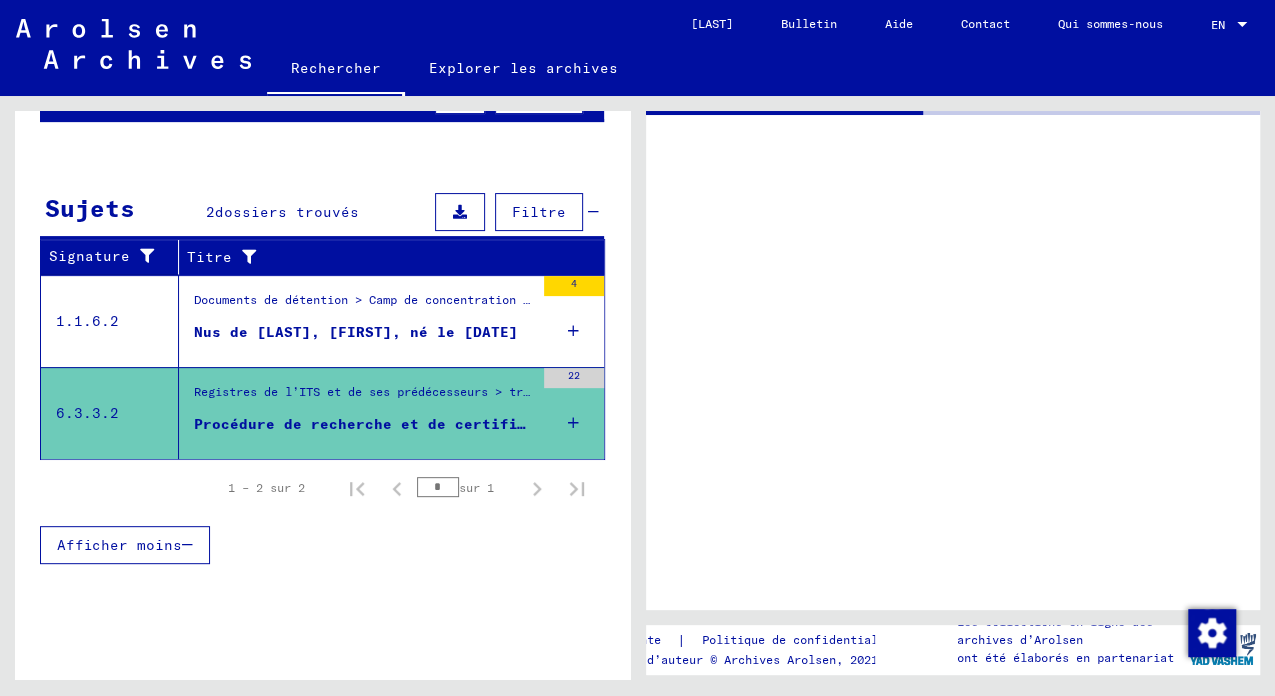 scroll, scrollTop: 246, scrollLeft: 0, axis: vertical 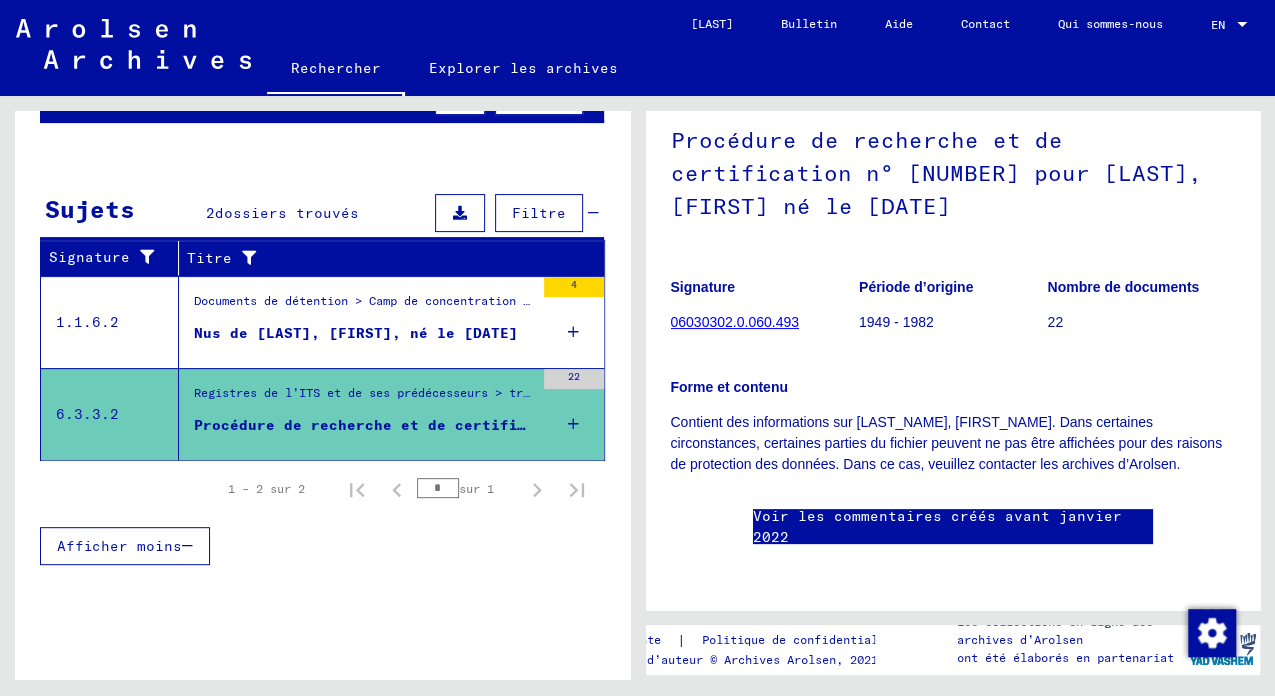 click at bounding box center [546, 454] 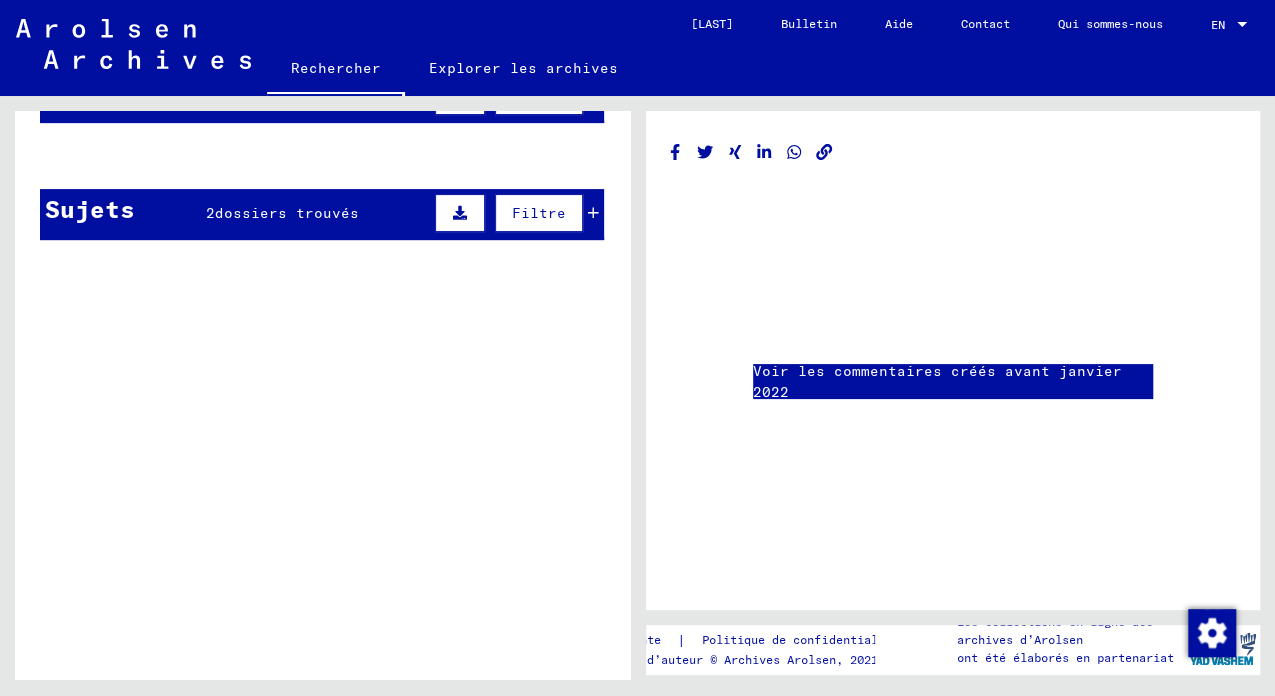scroll, scrollTop: 0, scrollLeft: 0, axis: both 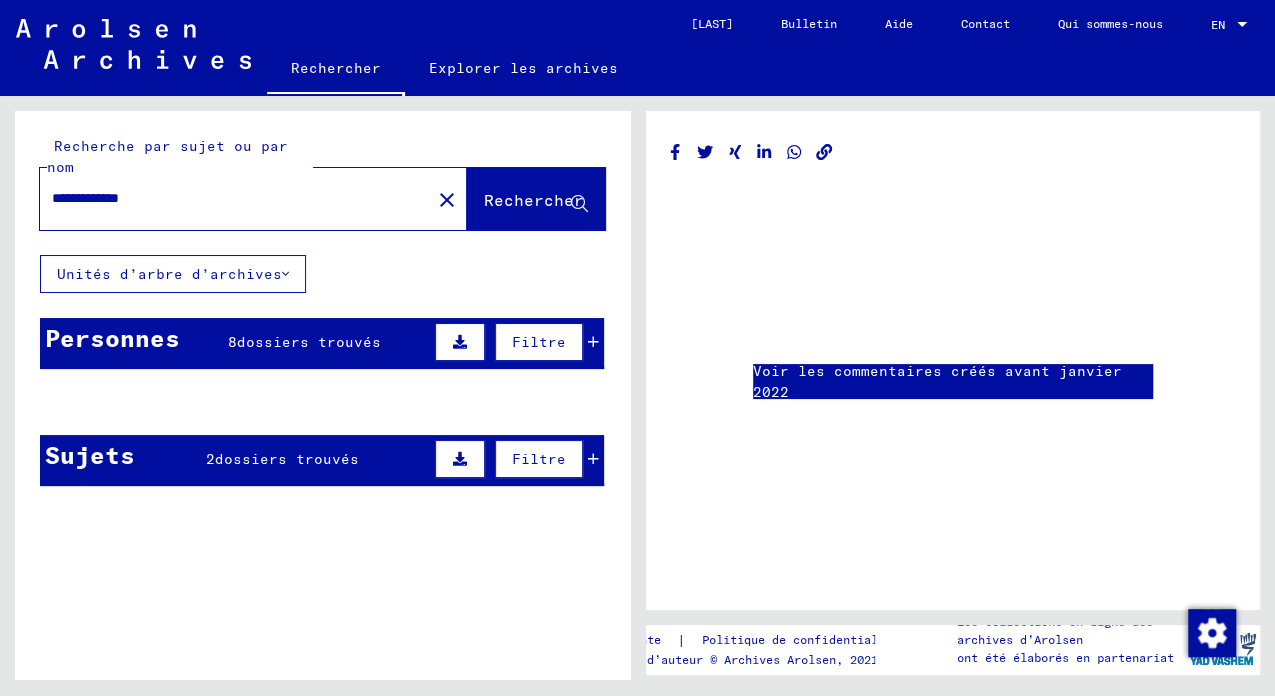 click on "dossiers trouvés" at bounding box center [309, 342] 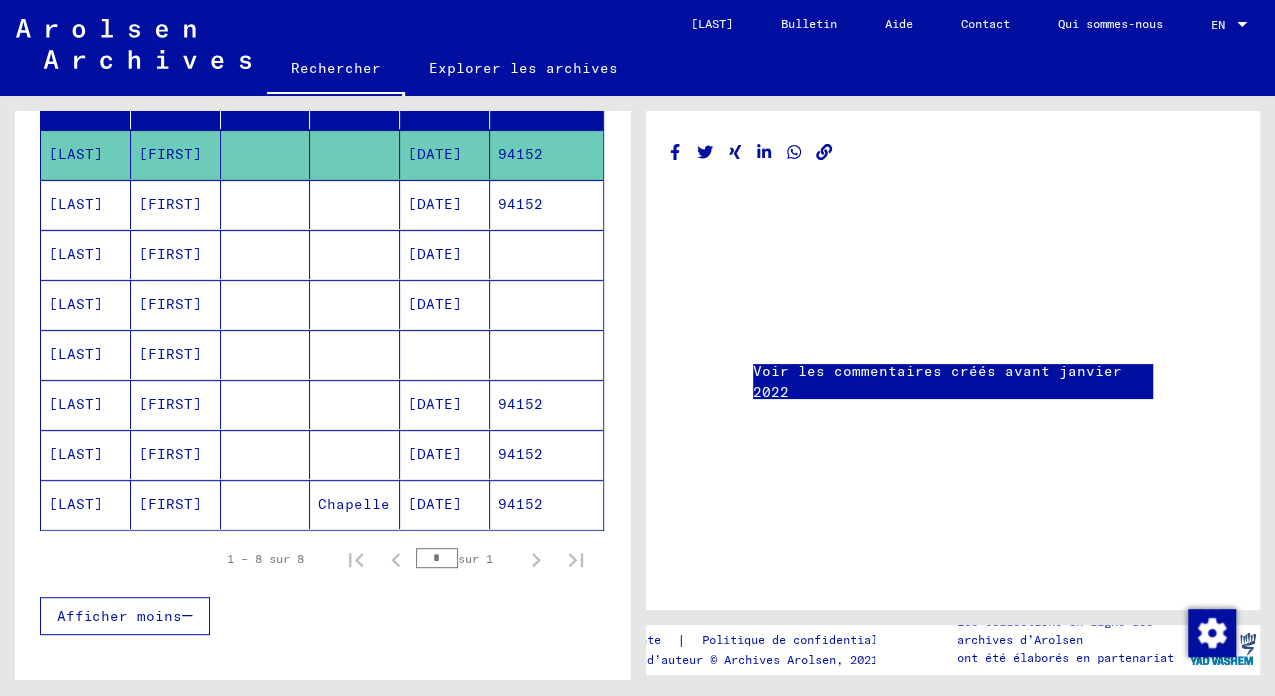 scroll, scrollTop: 333, scrollLeft: 0, axis: vertical 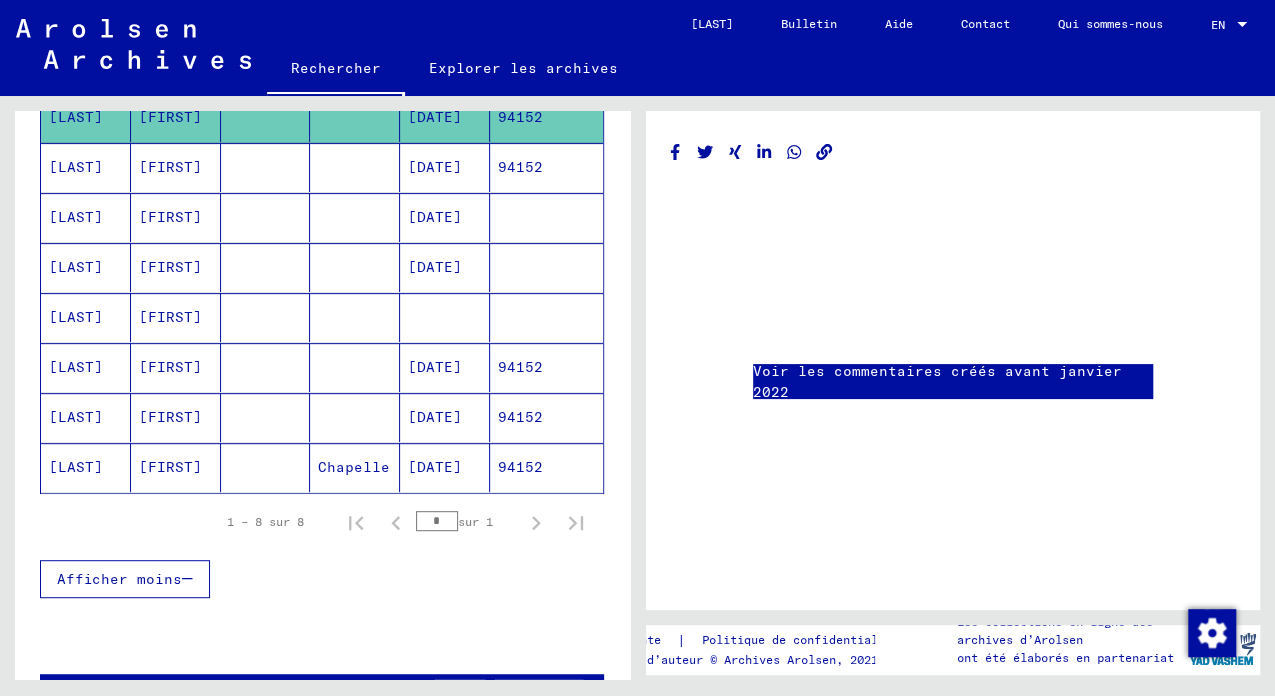 click on "94152" at bounding box center [546, 417] 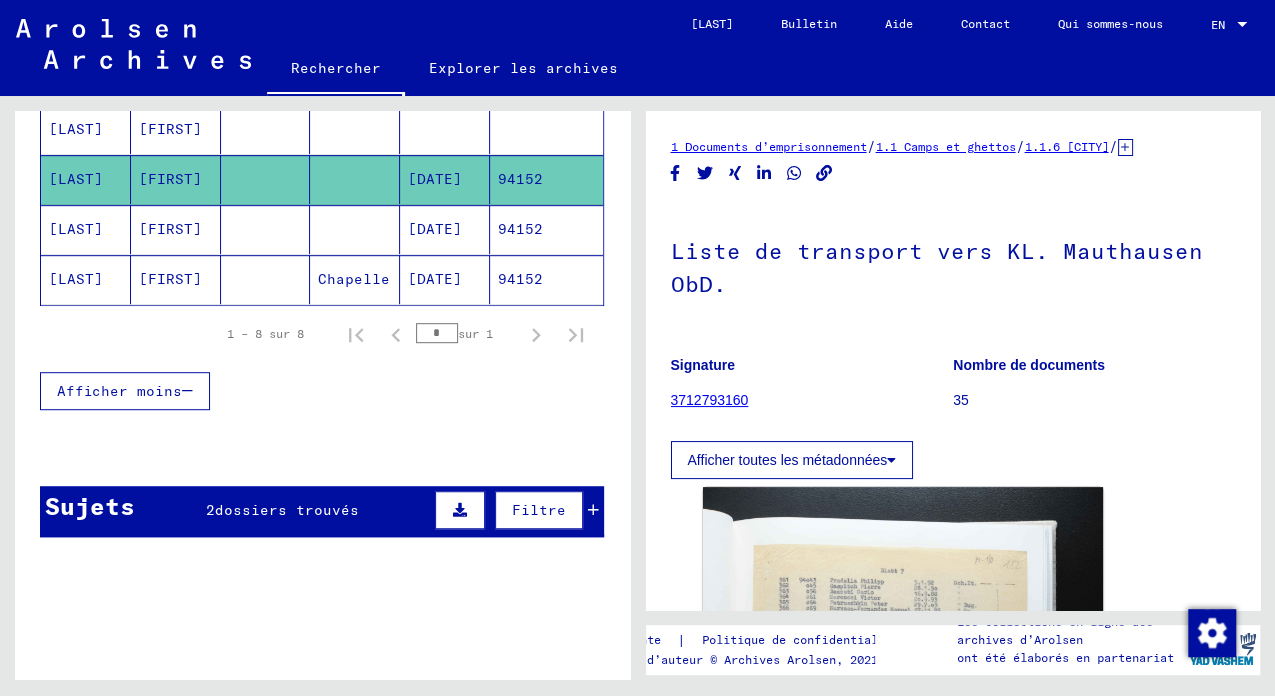 scroll, scrollTop: 533, scrollLeft: 0, axis: vertical 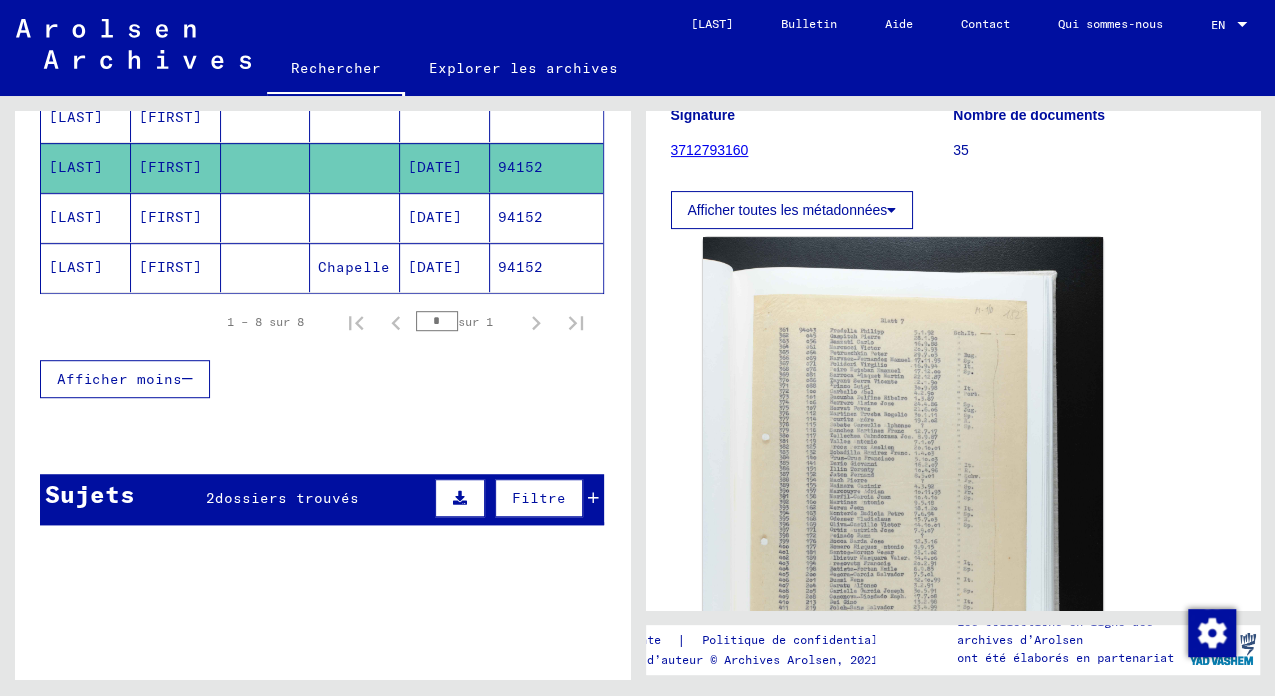 click on "Afficher toutes les métadonnées" 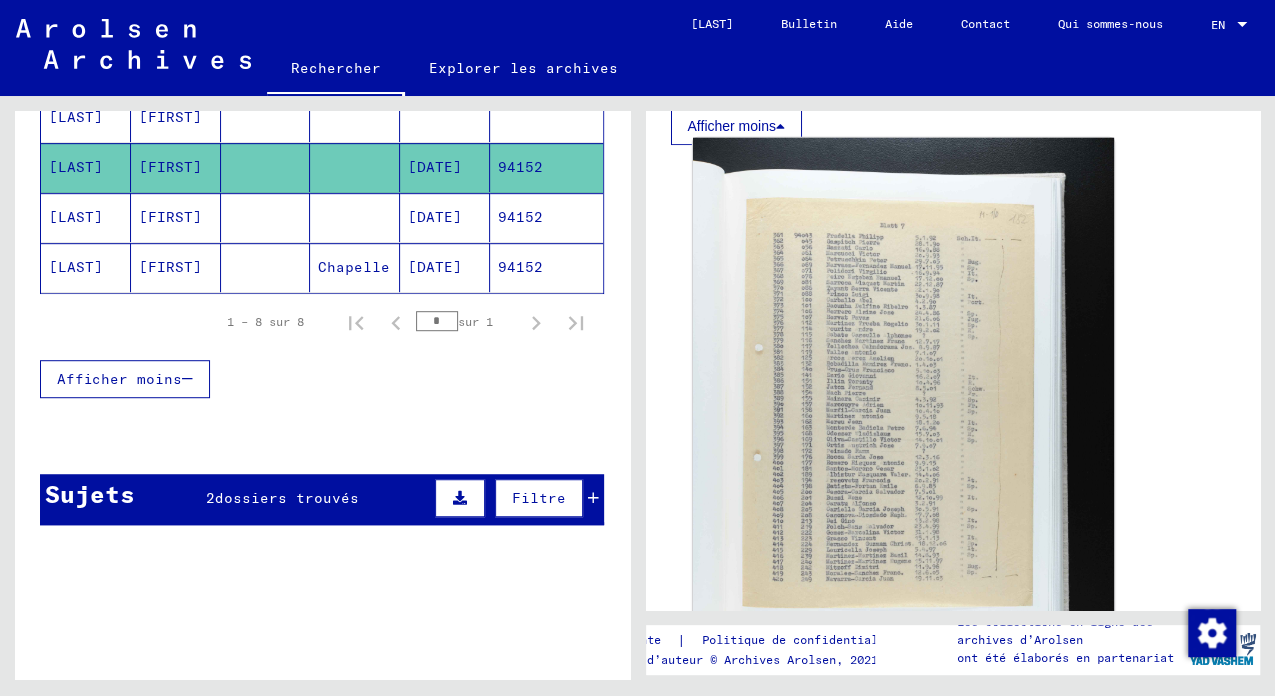 scroll, scrollTop: 584, scrollLeft: 0, axis: vertical 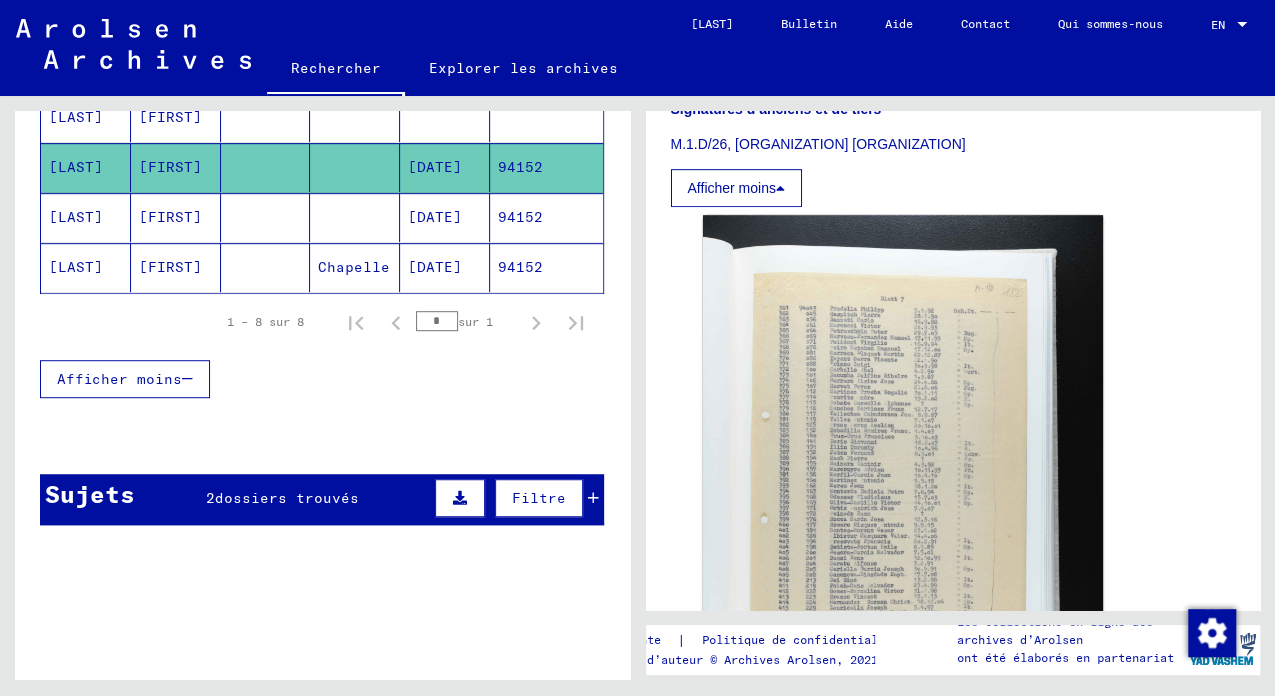 drag, startPoint x: 920, startPoint y: 392, endPoint x: 710, endPoint y: 228, distance: 266.45074 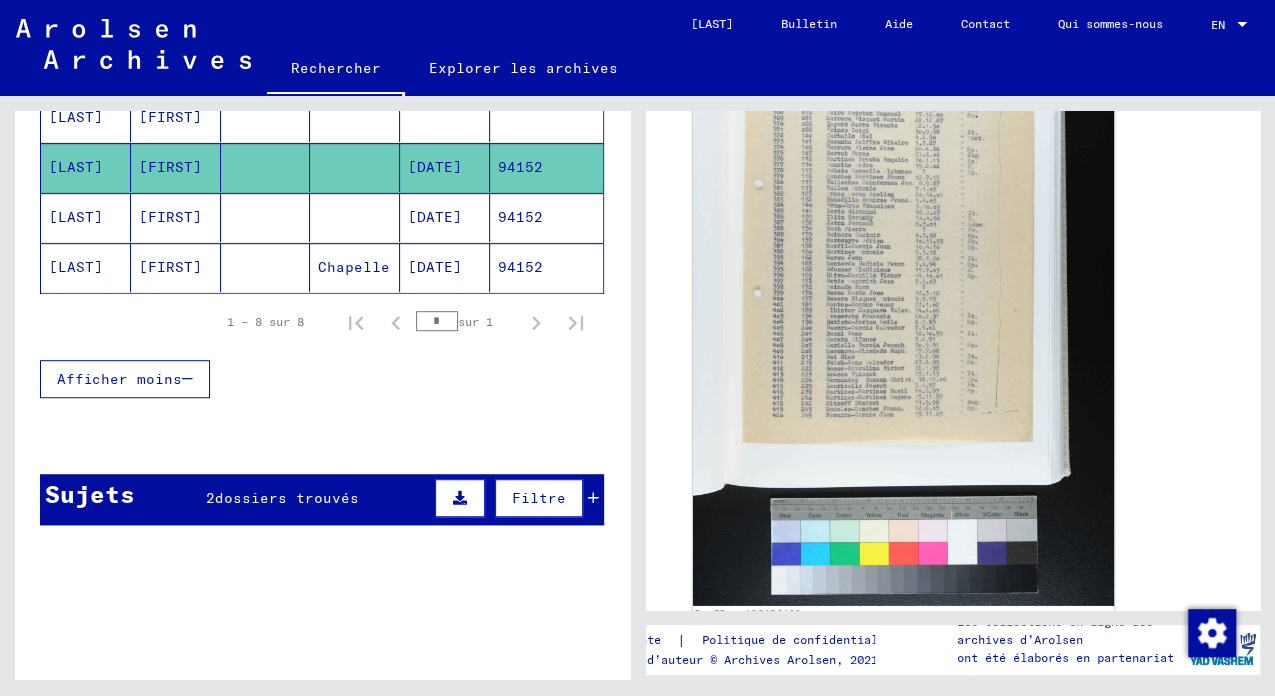 scroll, scrollTop: 522, scrollLeft: 0, axis: vertical 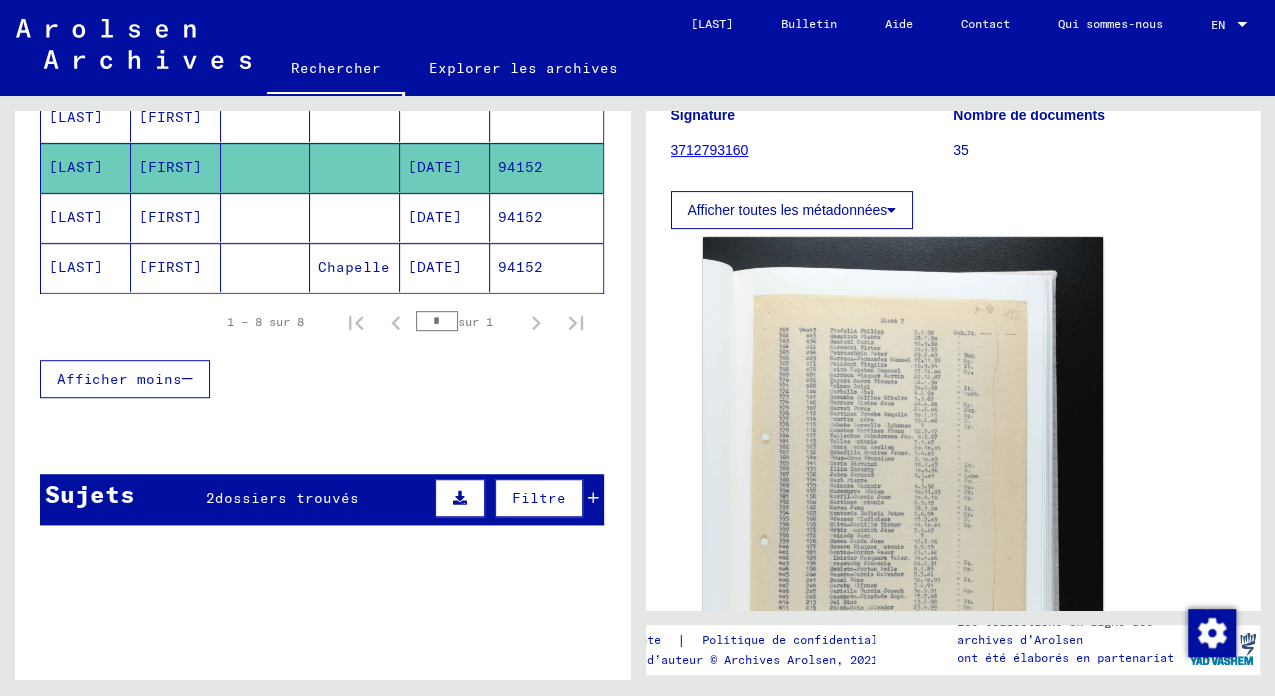 click on "94152" at bounding box center (546, 267) 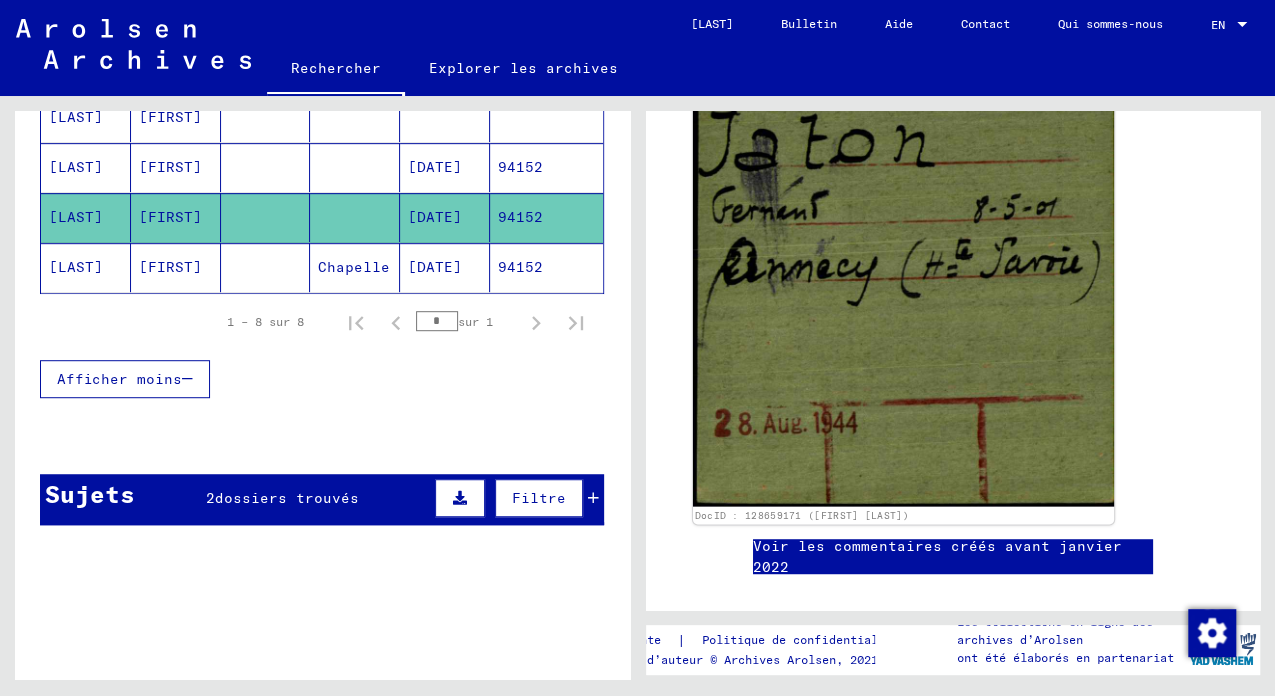 scroll, scrollTop: 400, scrollLeft: 0, axis: vertical 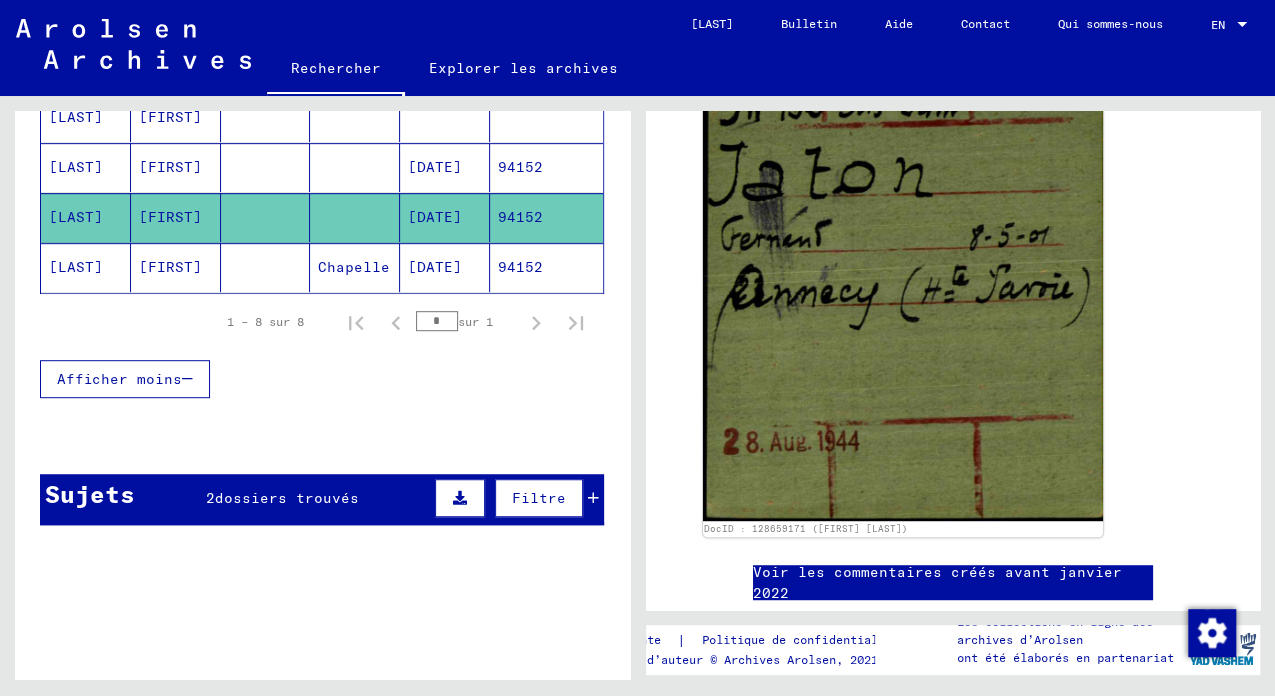 click on "94152" 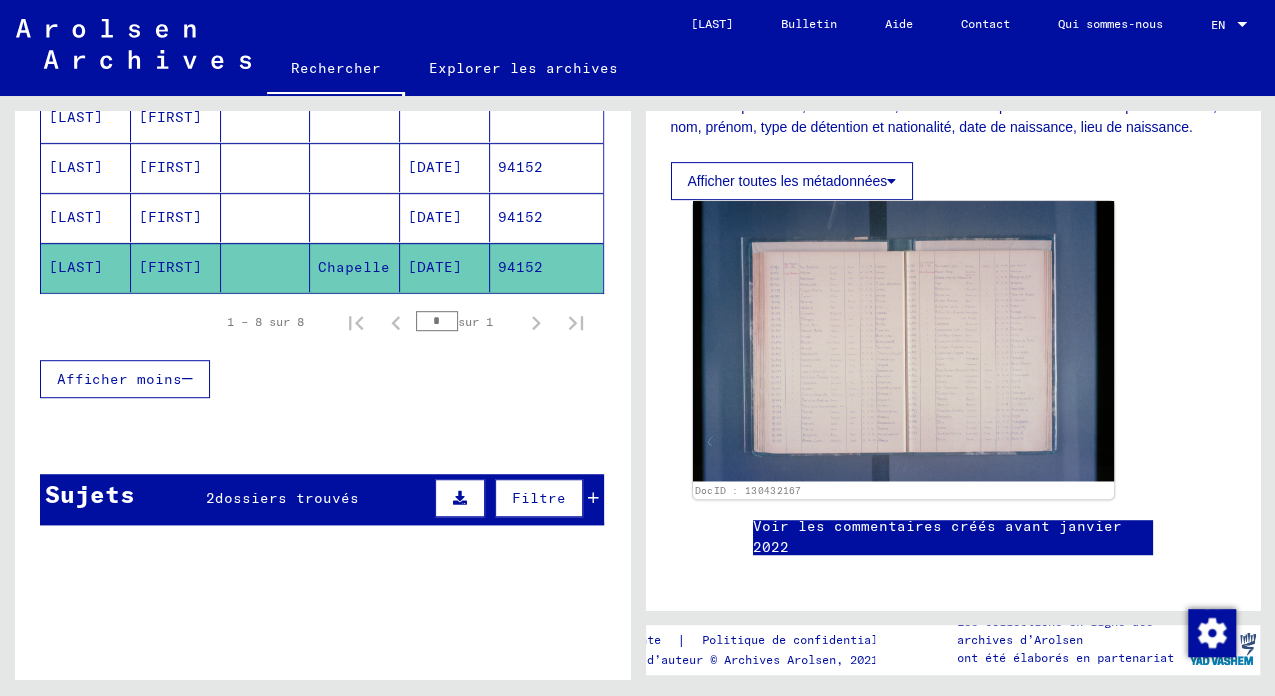 scroll, scrollTop: 466, scrollLeft: 0, axis: vertical 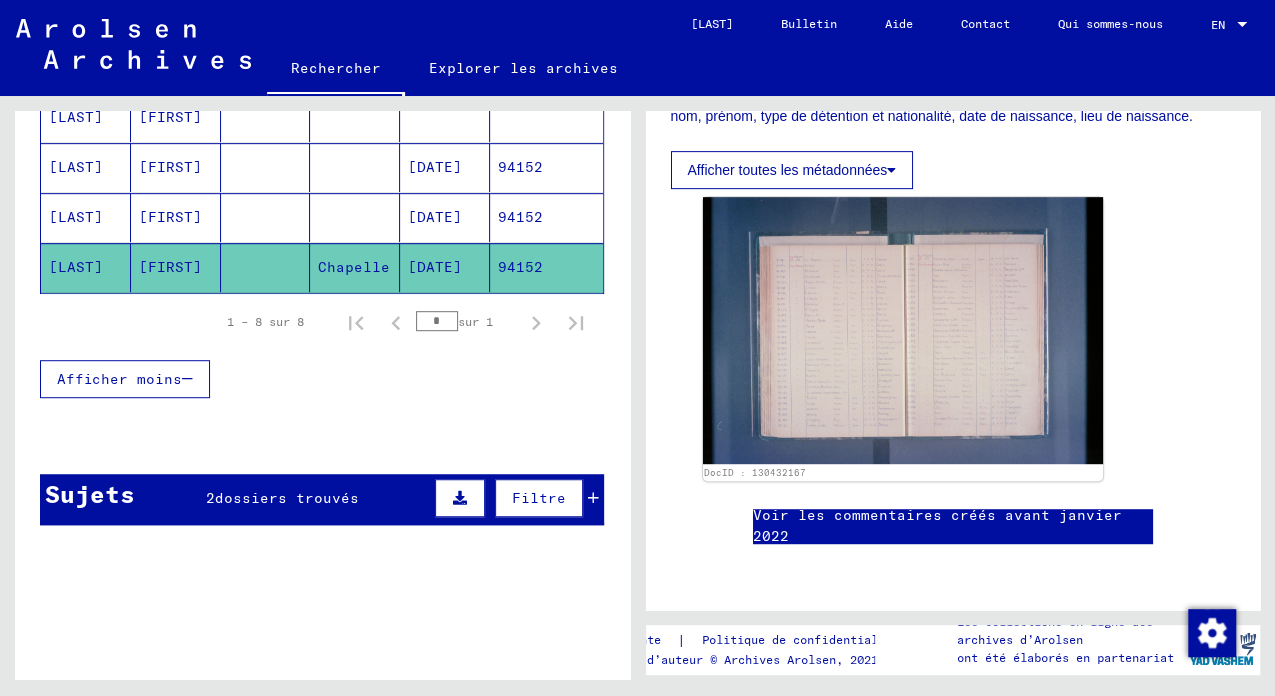drag, startPoint x: 936, startPoint y: 323, endPoint x: 1170, endPoint y: 240, distance: 248.28412 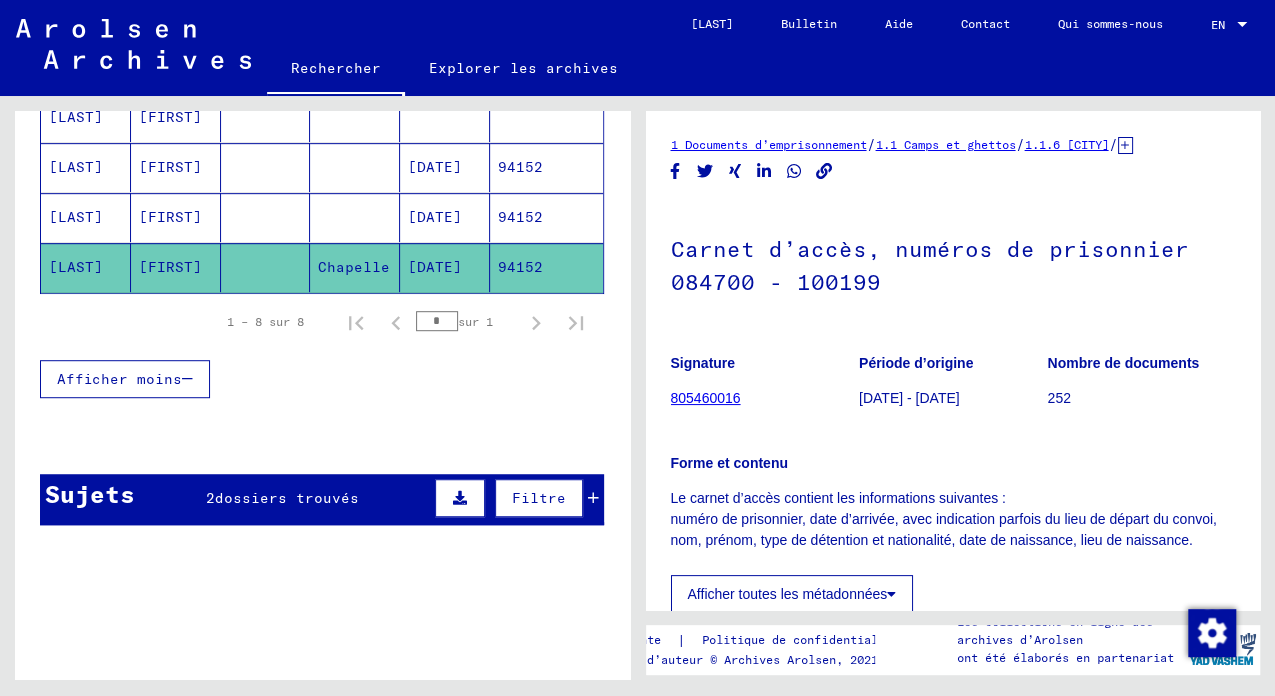 scroll, scrollTop: 0, scrollLeft: 0, axis: both 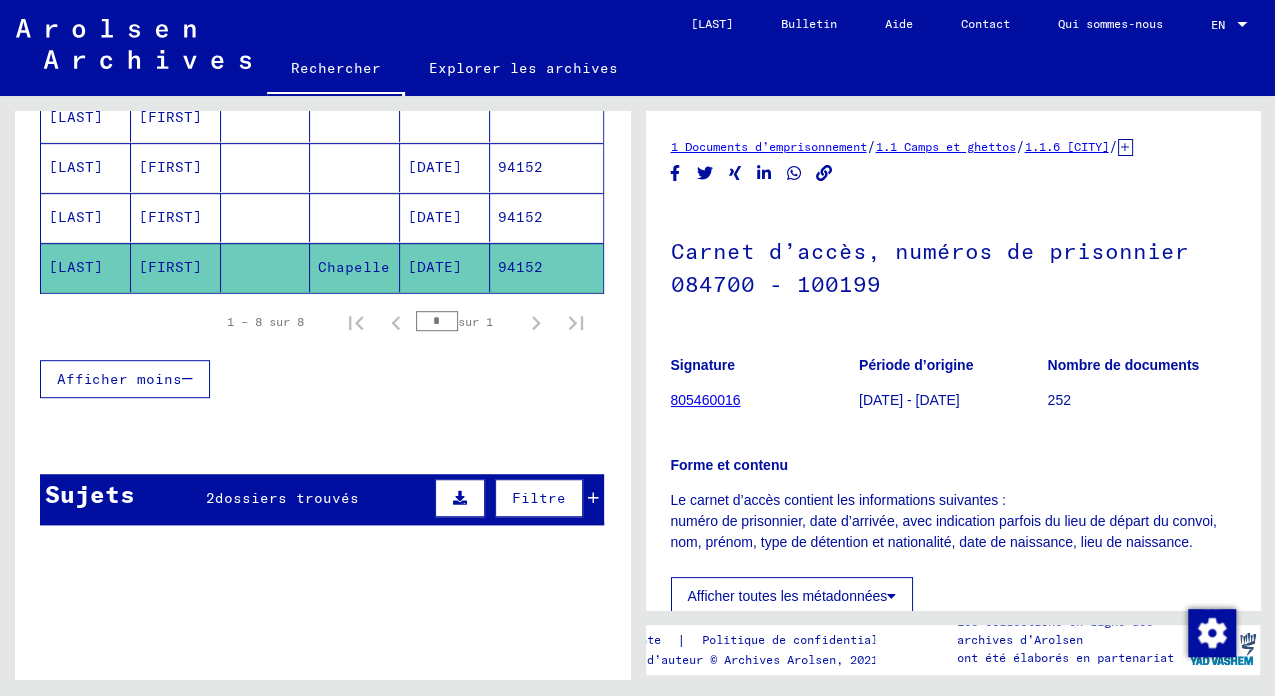 click on "1.1.6 [CITY]" 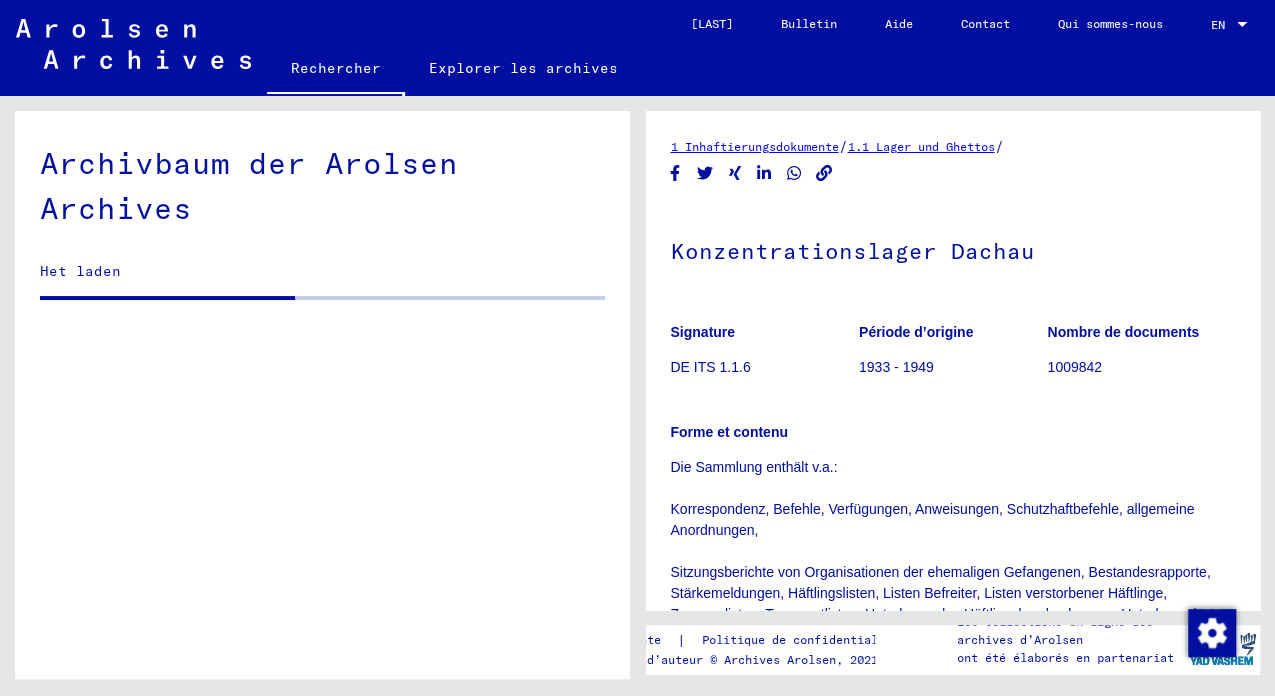 scroll, scrollTop: 446, scrollLeft: 0, axis: vertical 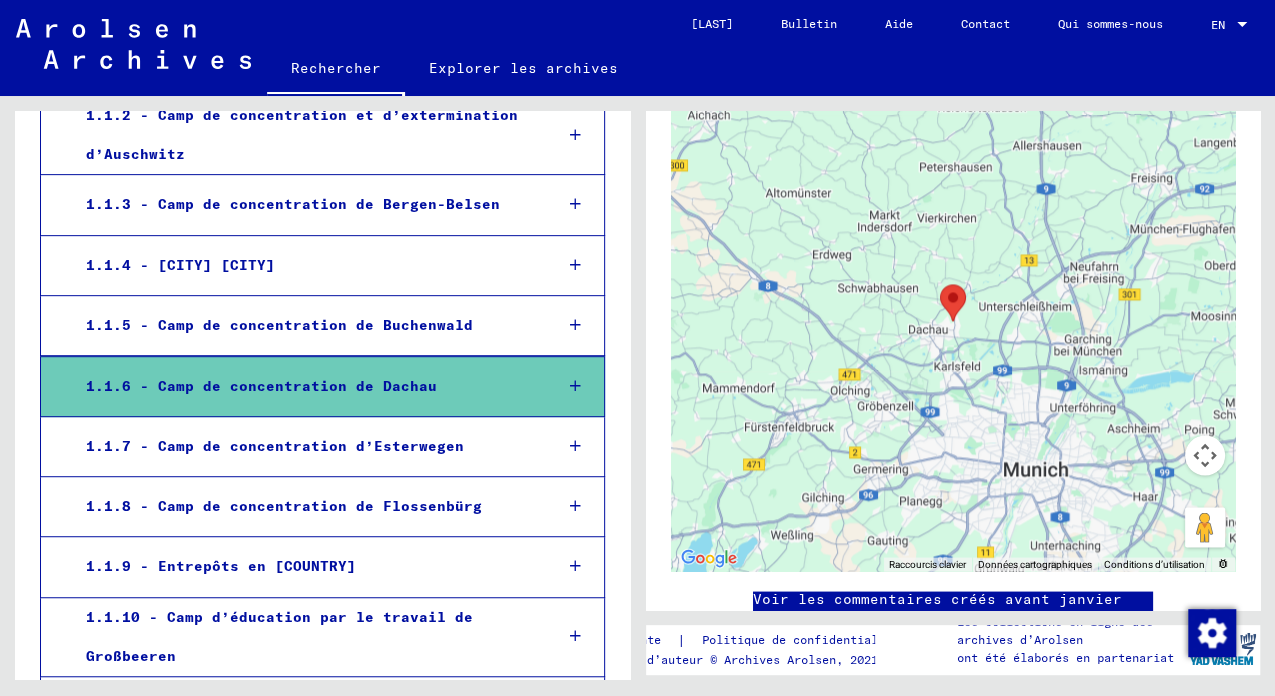 click on "1.1.6 - Camp de concentration de Dachau" at bounding box center [303, 386] 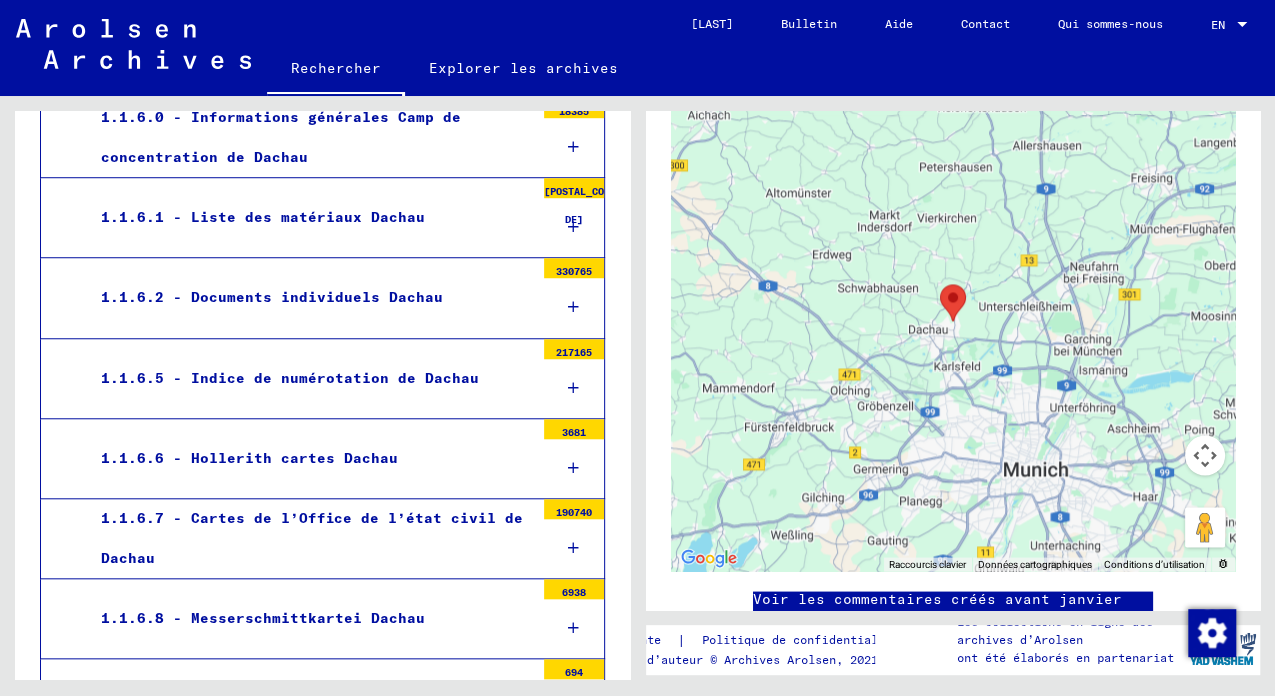 scroll, scrollTop: 800, scrollLeft: 0, axis: vertical 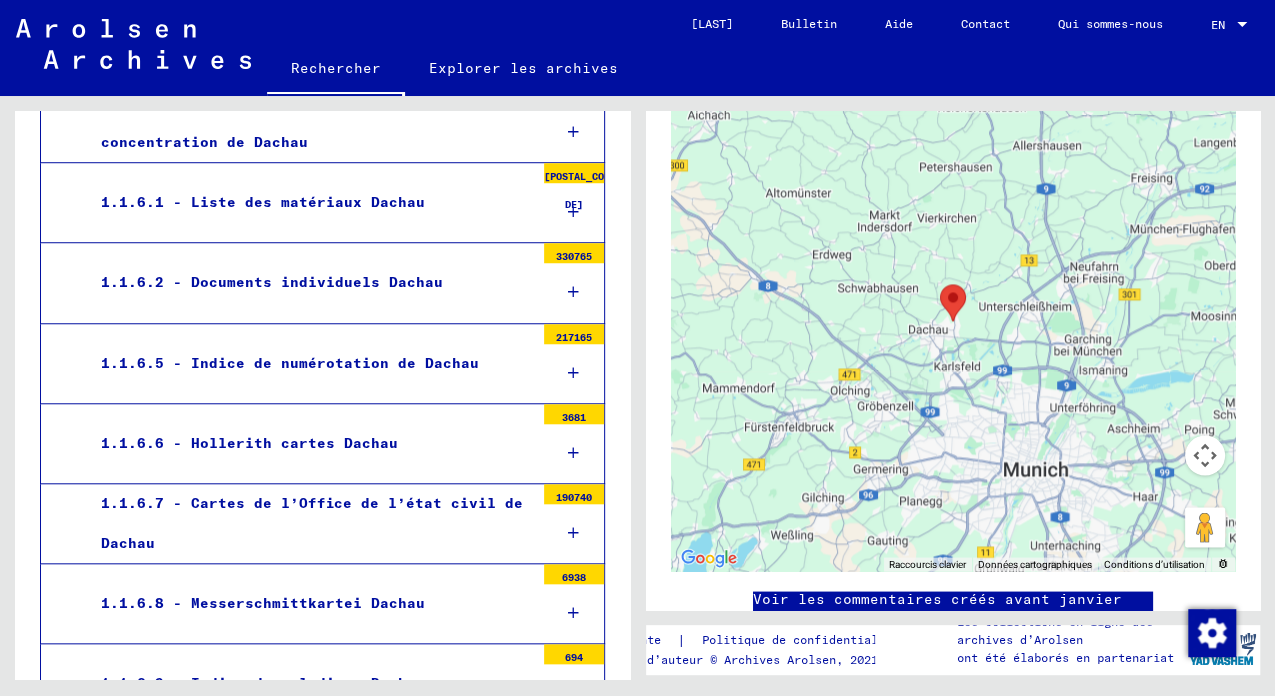 click on "1.1.6.6 - Hollerith cartes Dachau" at bounding box center (310, 443) 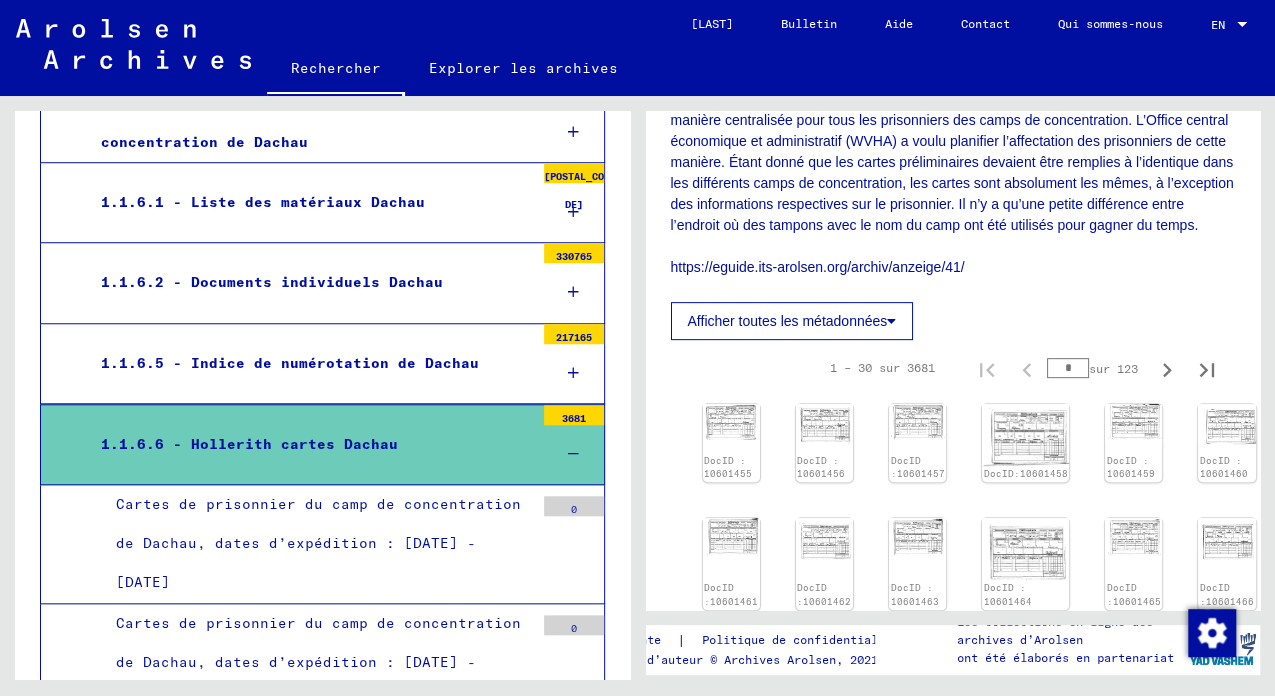 scroll, scrollTop: 400, scrollLeft: 0, axis: vertical 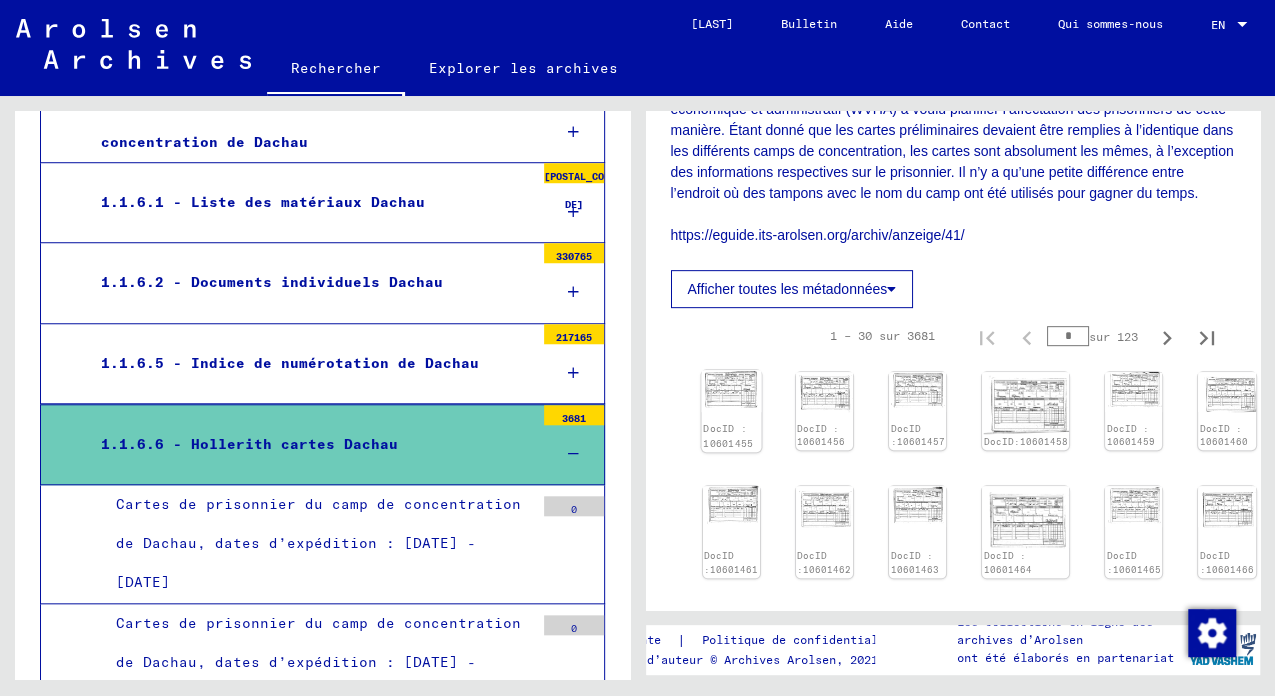 click 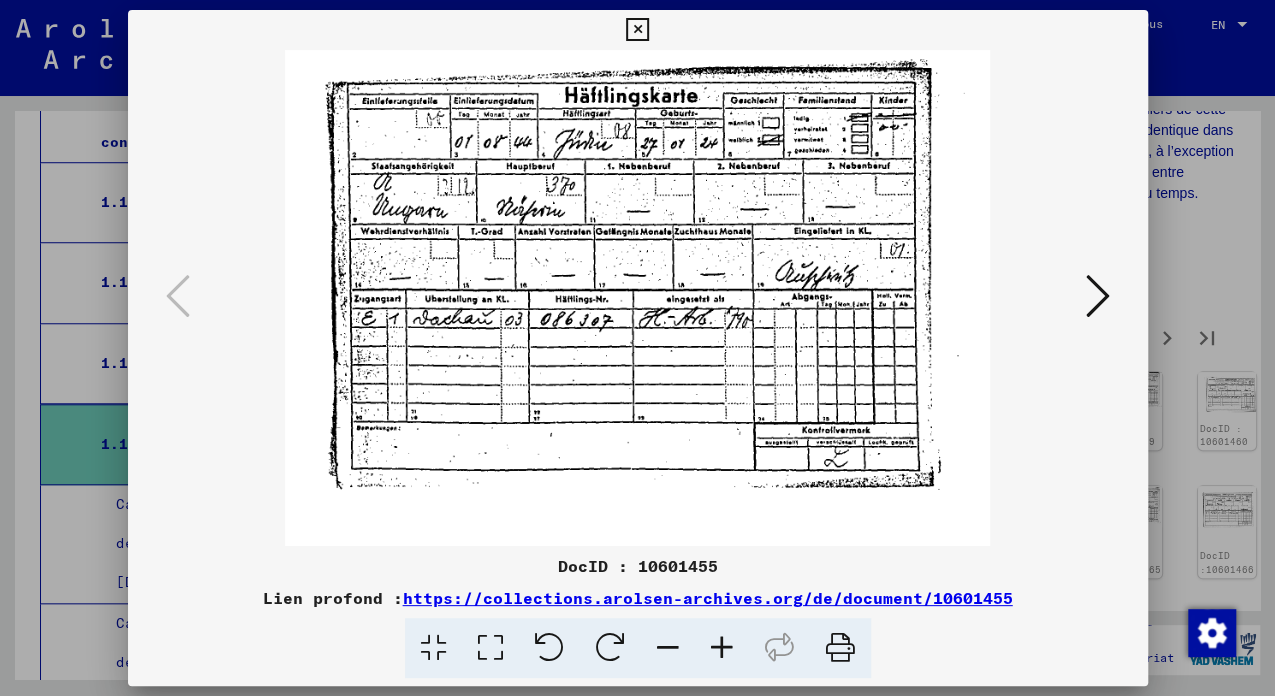 click at bounding box center (1098, 296) 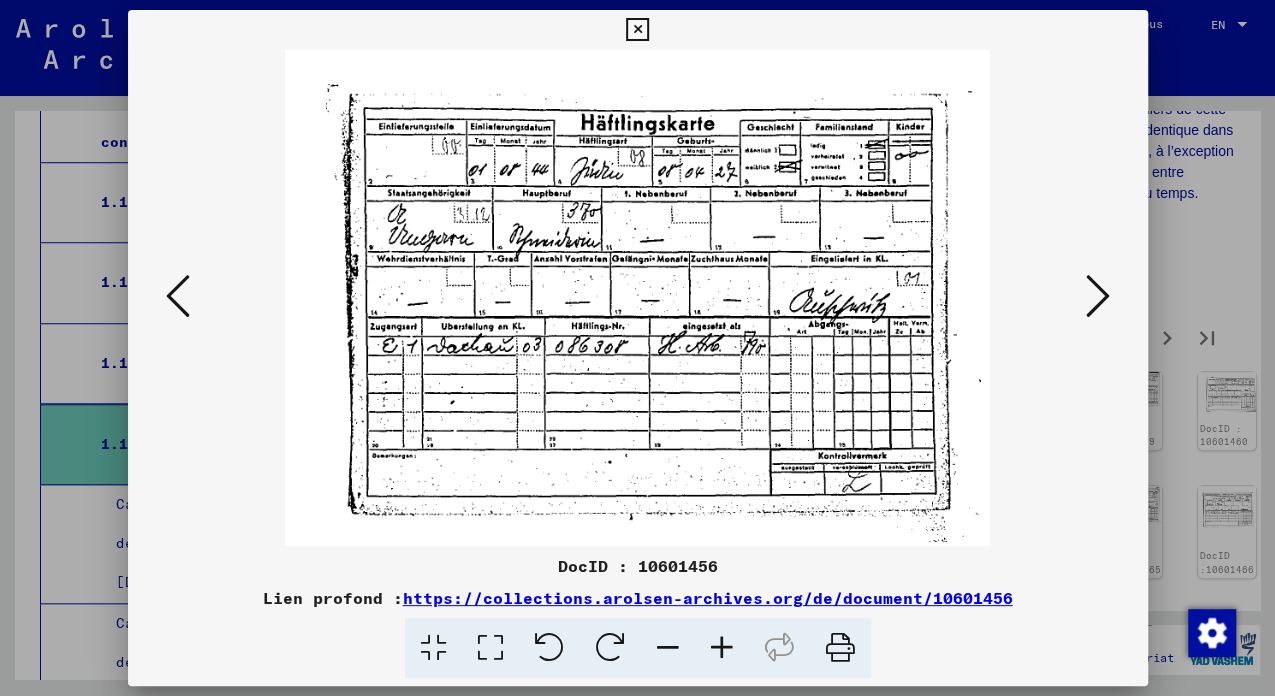 click at bounding box center [1098, 296] 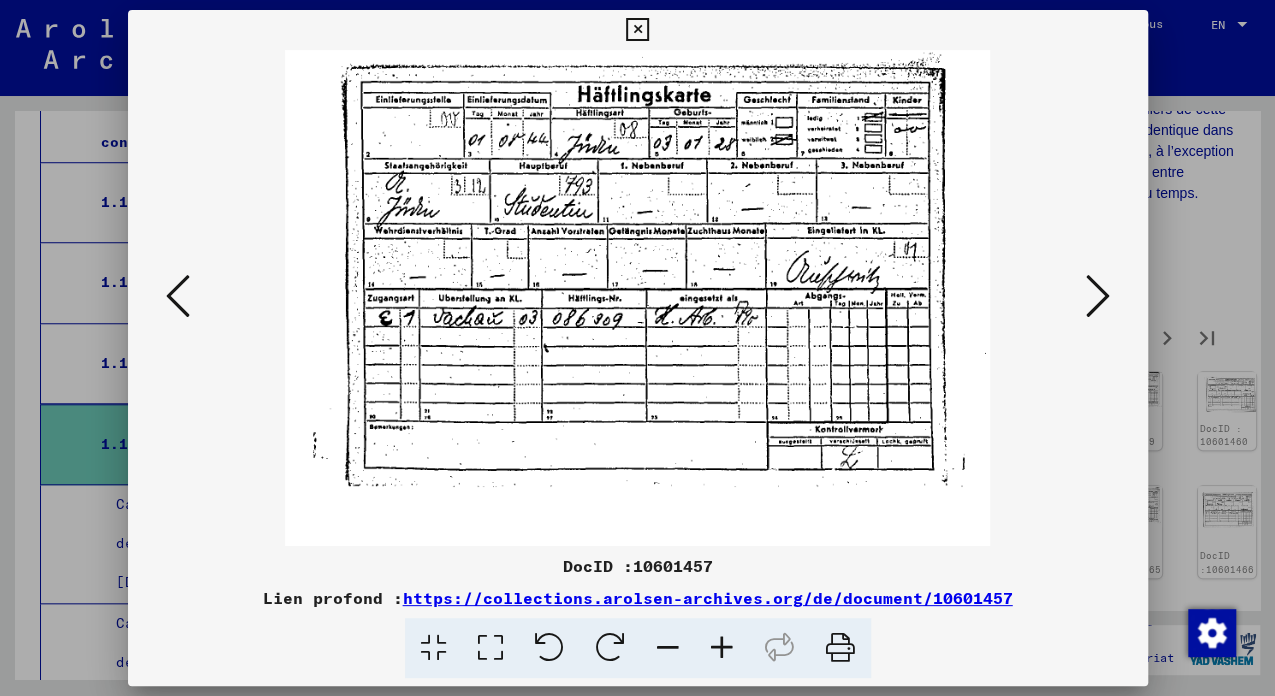 click at bounding box center [178, 296] 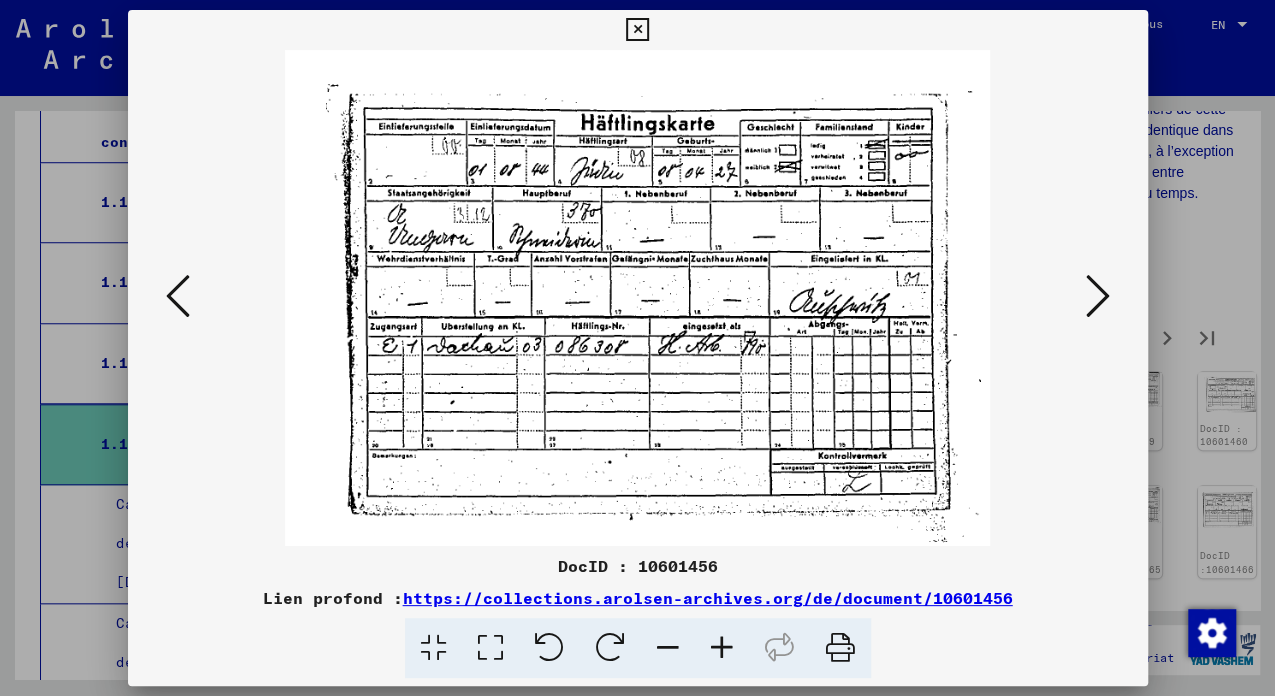 click at bounding box center (178, 296) 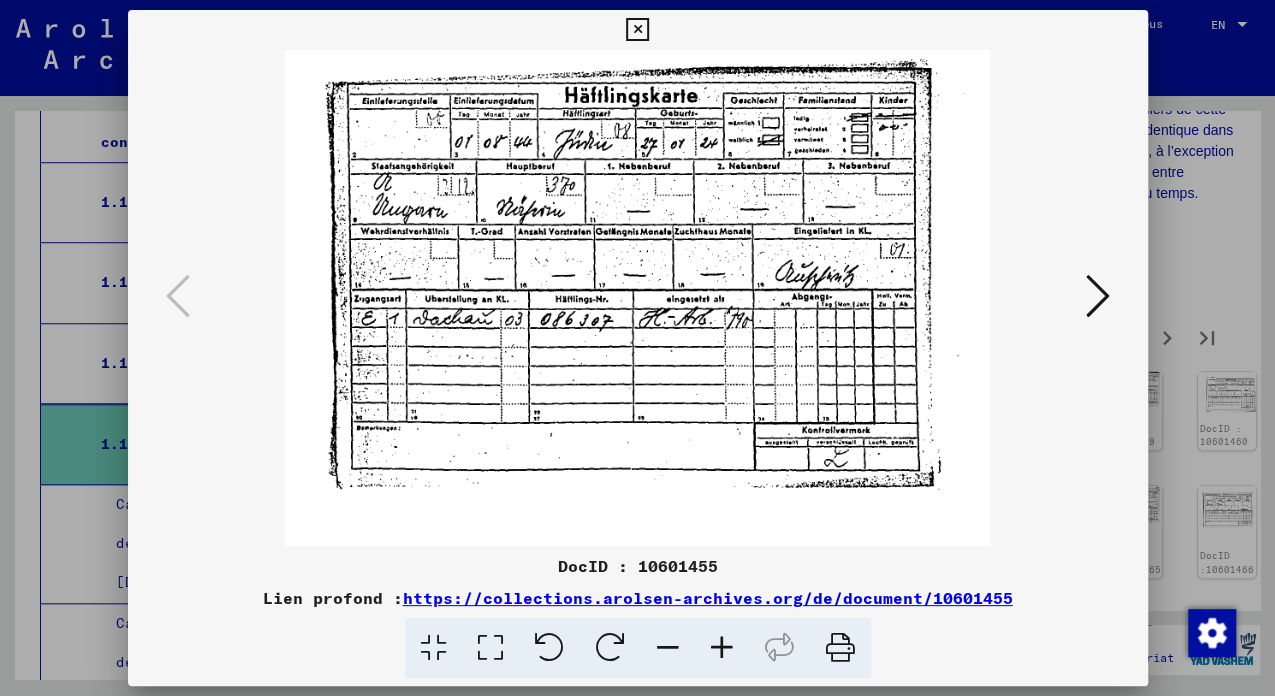click at bounding box center (1098, 296) 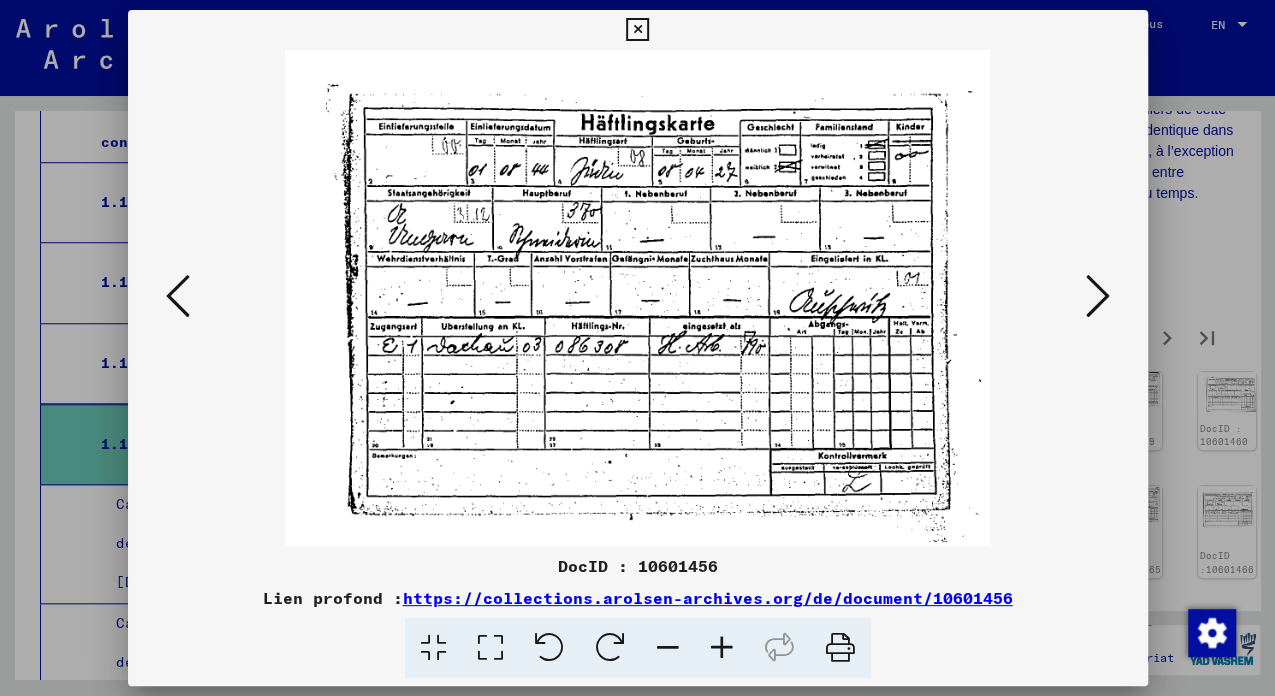click at bounding box center [1098, 296] 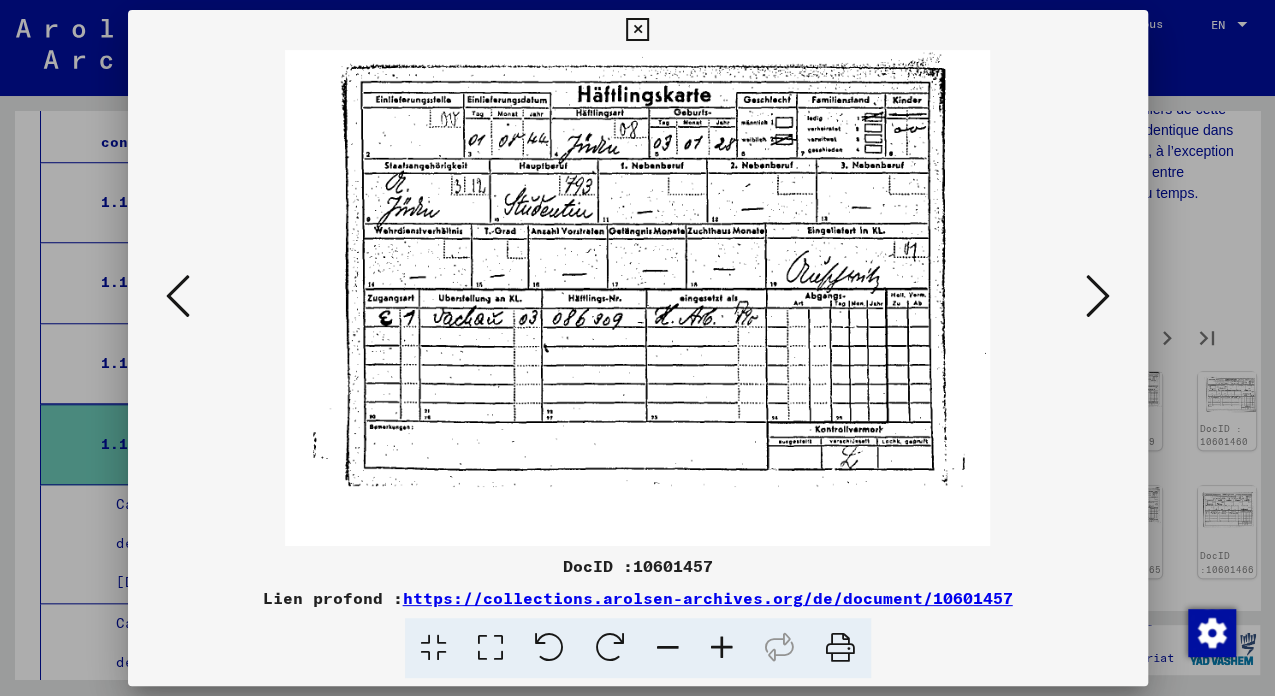 click at bounding box center (1098, 296) 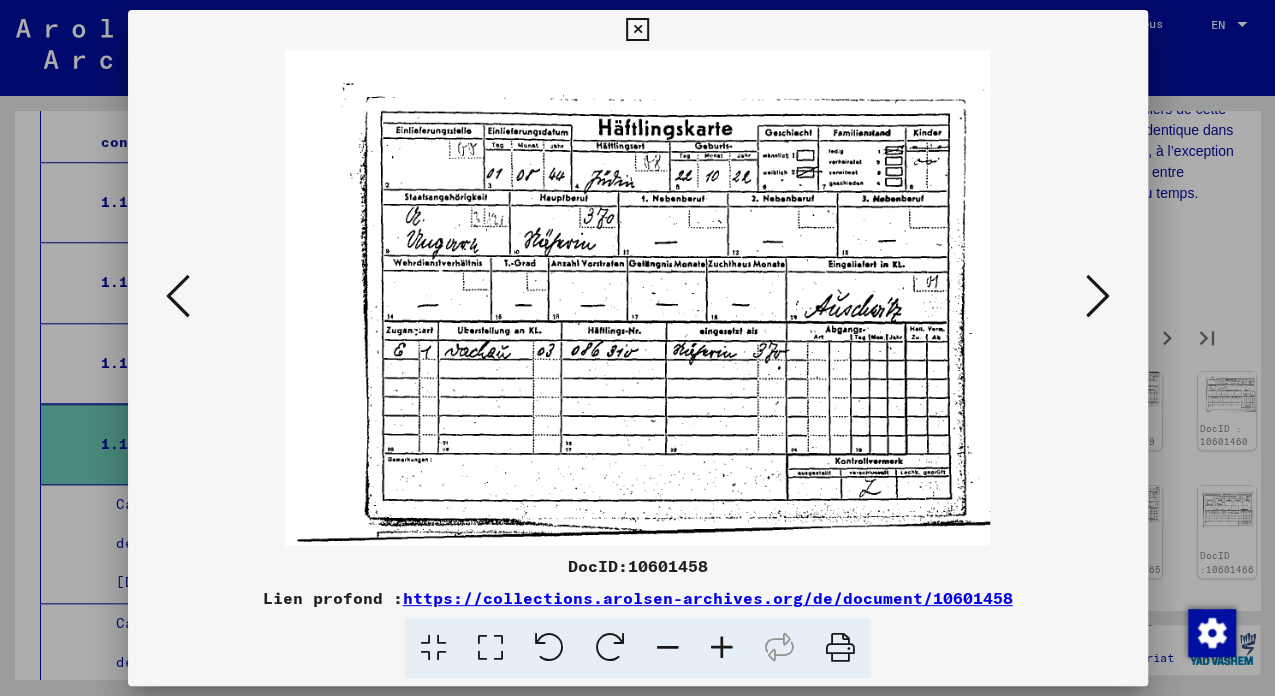 click at bounding box center [1098, 296] 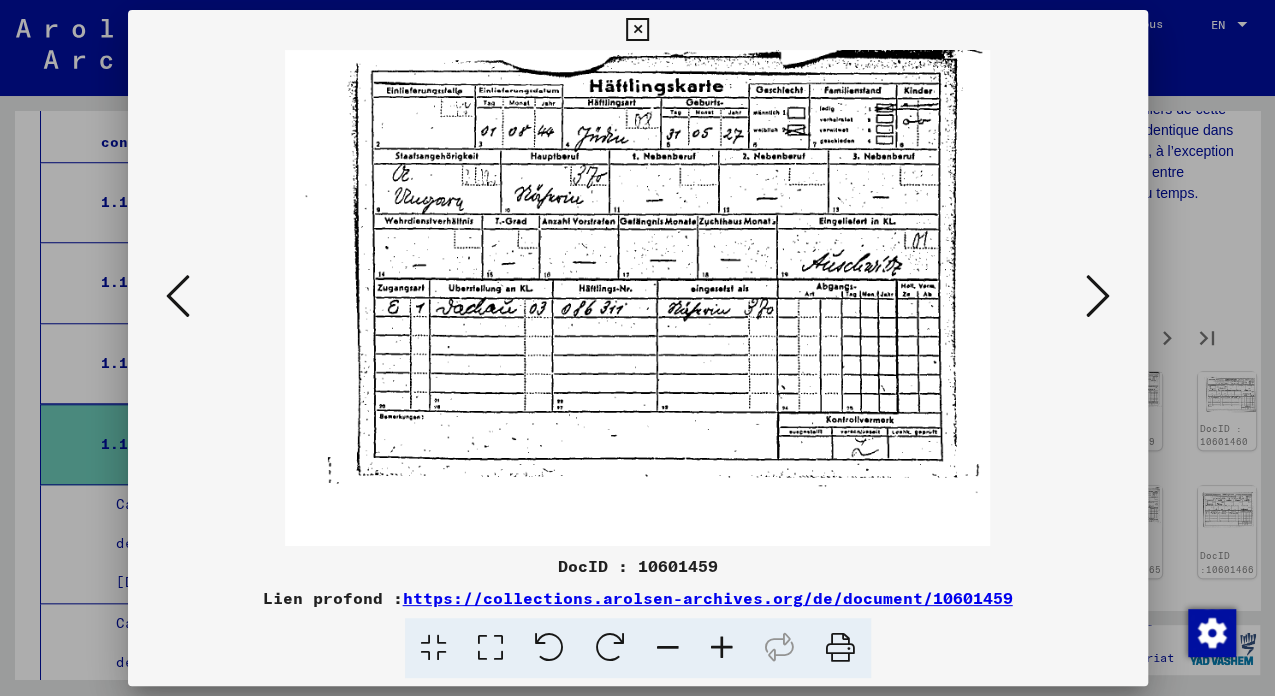click at bounding box center (1098, 296) 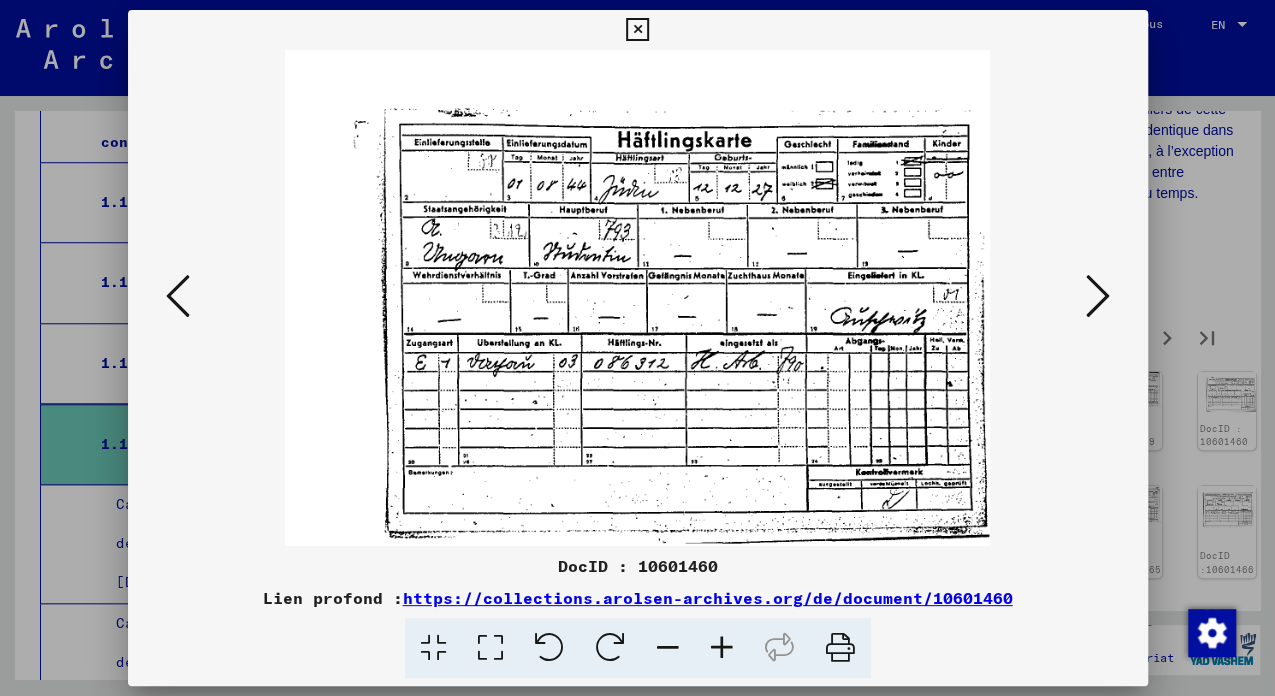 click at bounding box center [1098, 296] 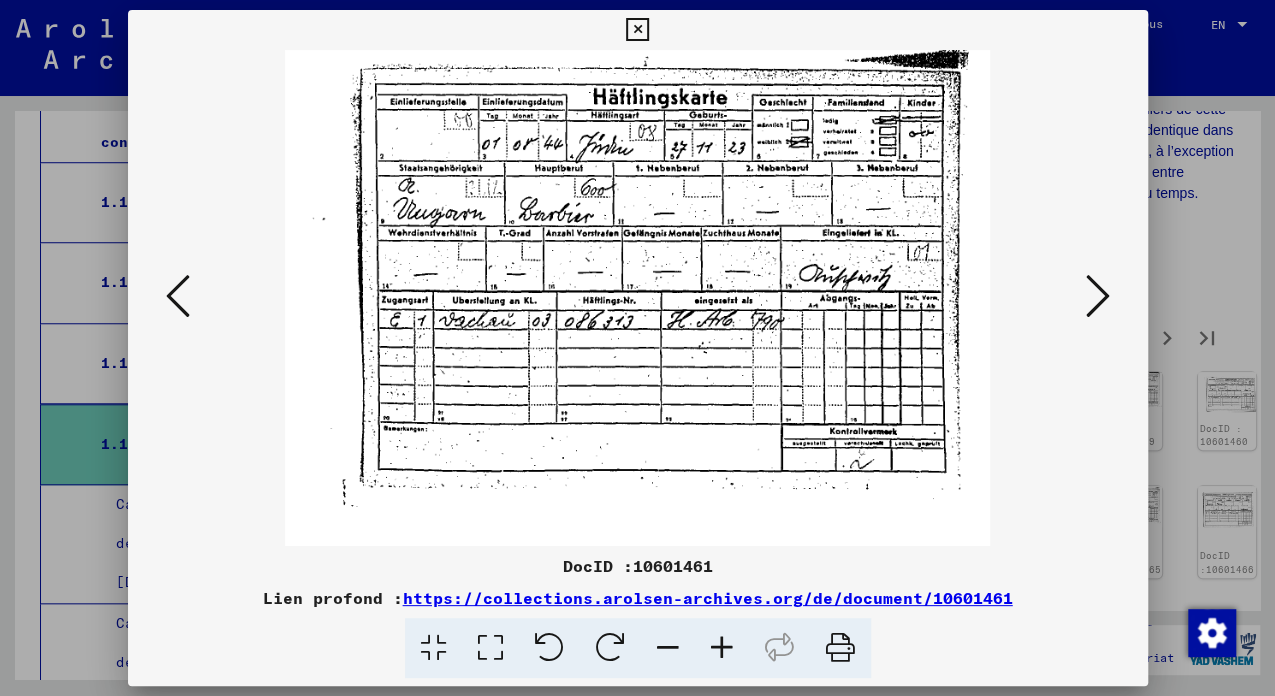click at bounding box center [1098, 296] 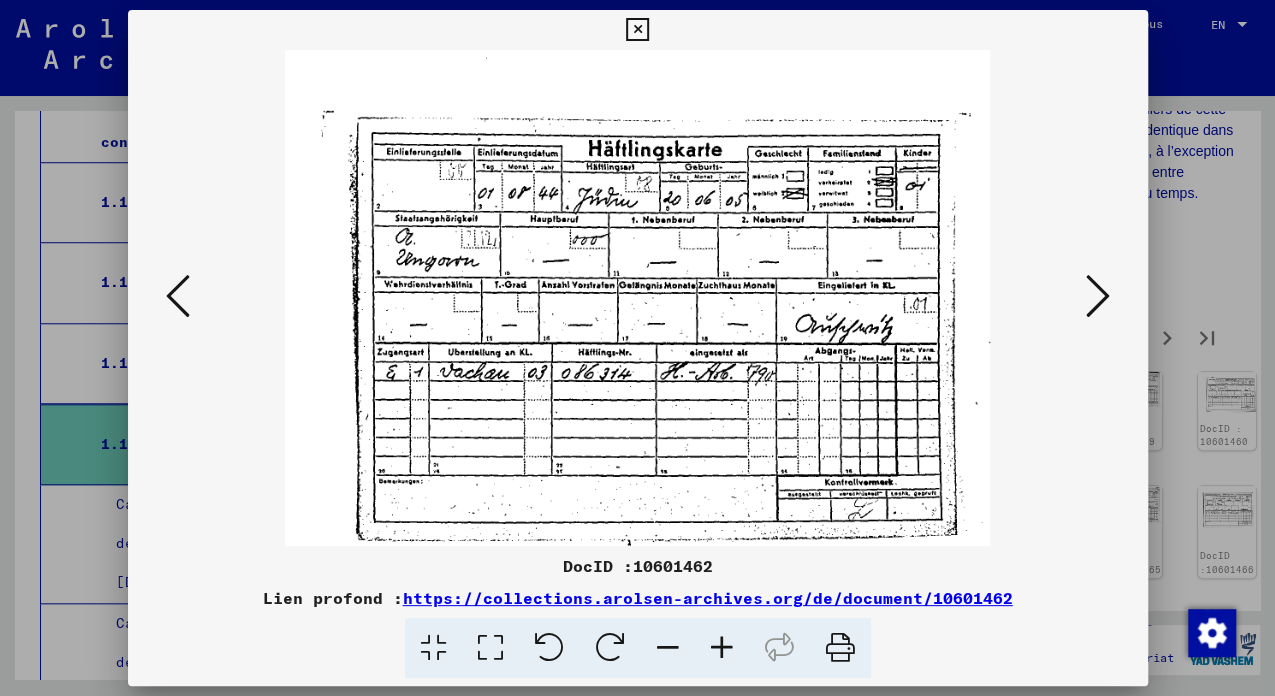 click at bounding box center [1098, 296] 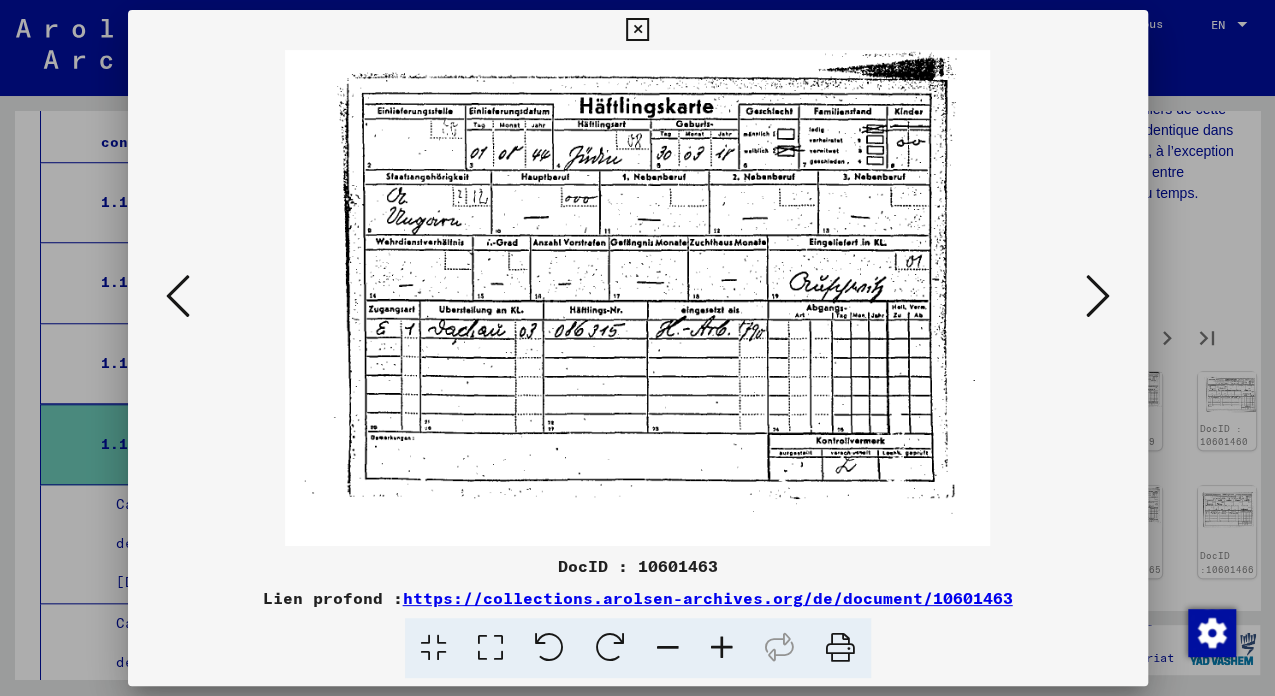click at bounding box center (1098, 296) 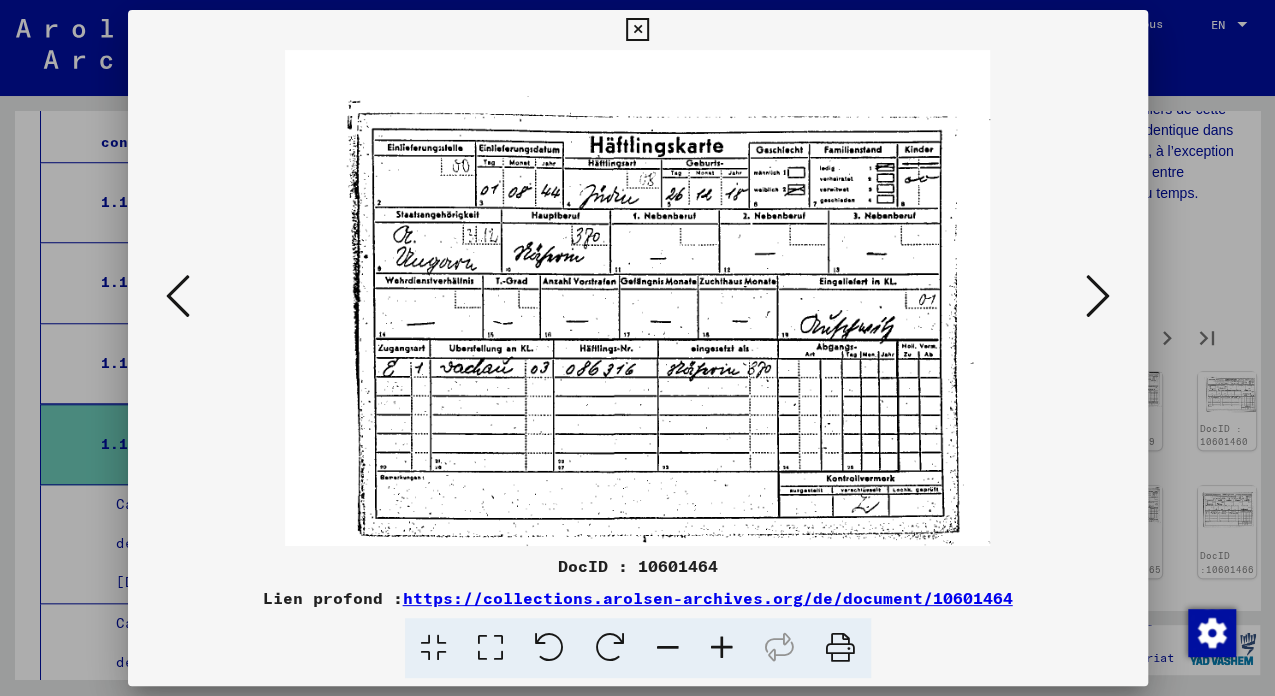 click at bounding box center (1098, 296) 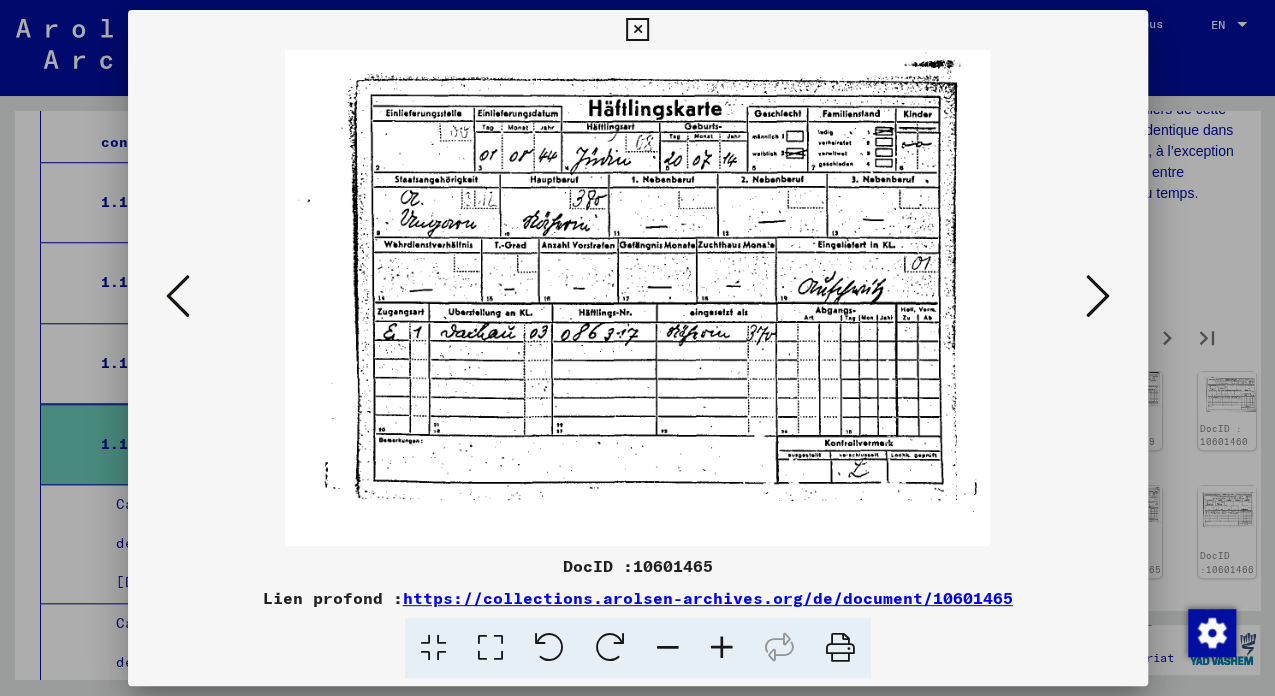 click at bounding box center [1098, 296] 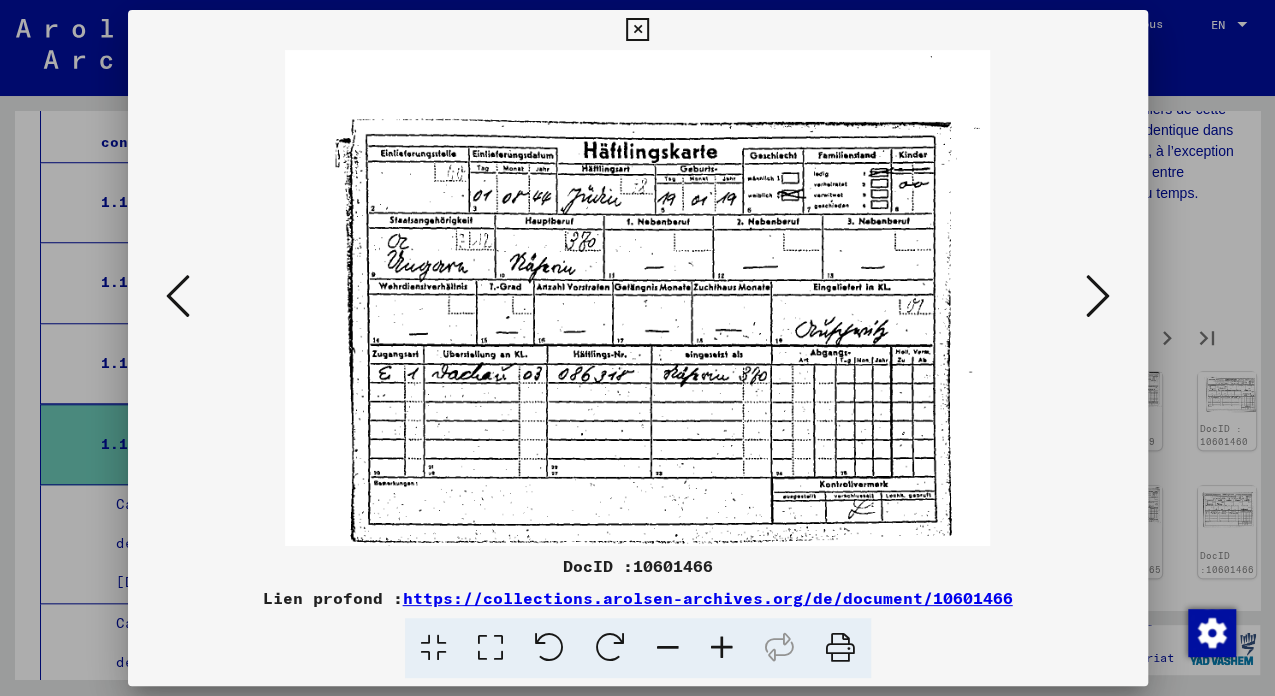 click at bounding box center (1098, 296) 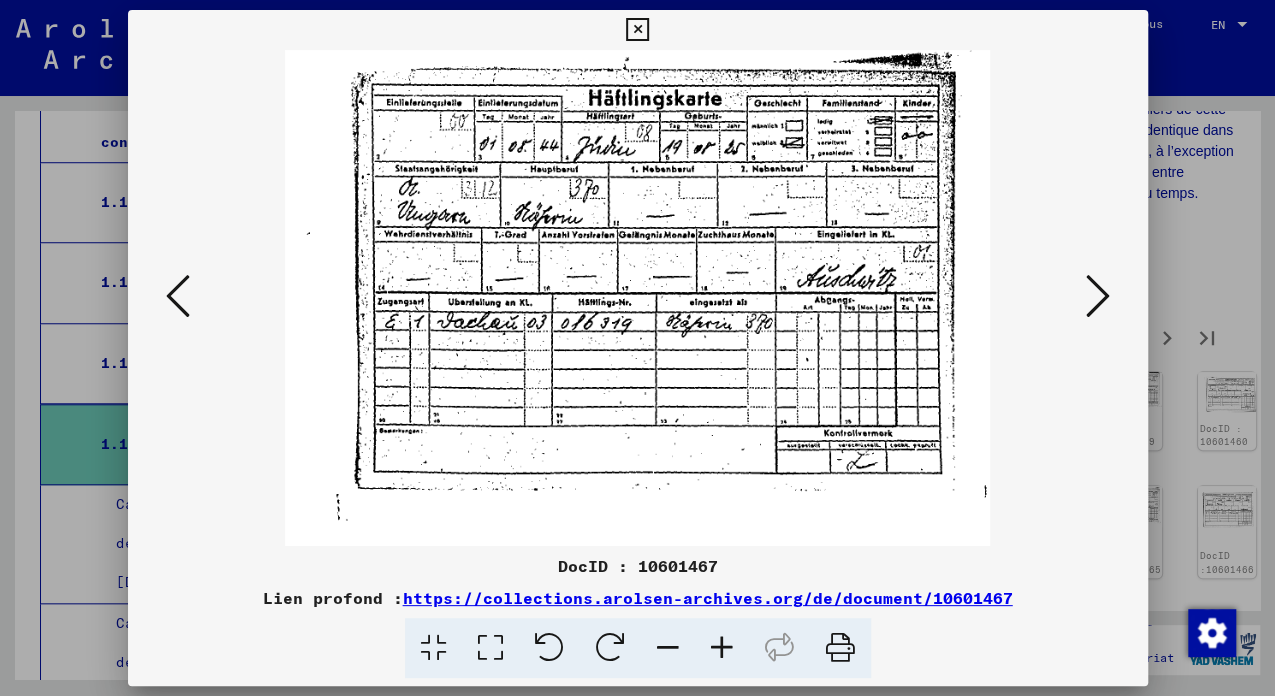 click at bounding box center [1098, 296] 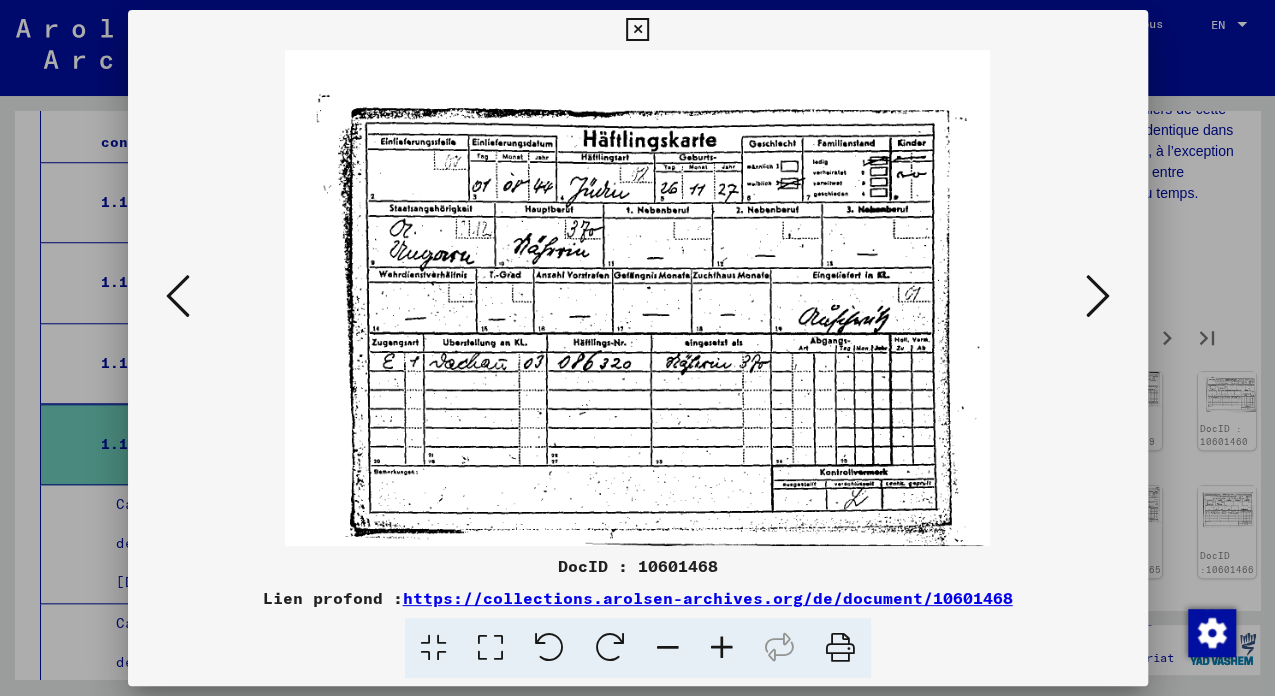 click at bounding box center [1098, 296] 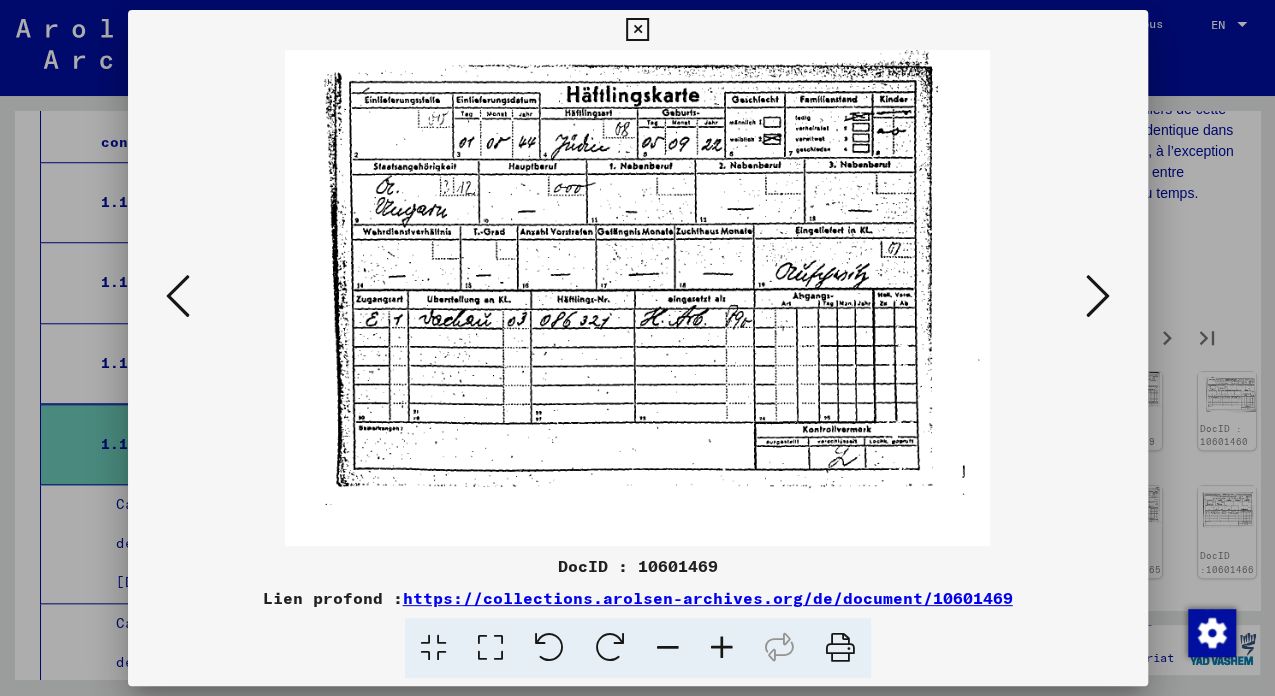 click at bounding box center [1098, 296] 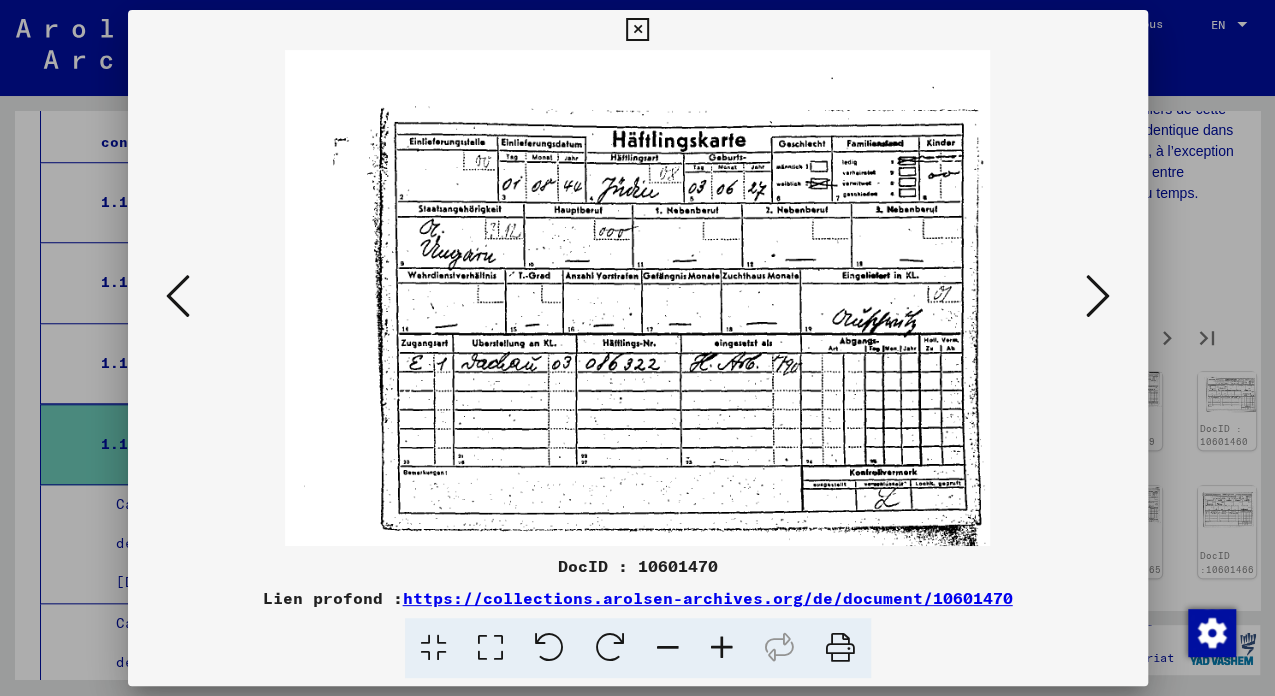 click at bounding box center [1098, 296] 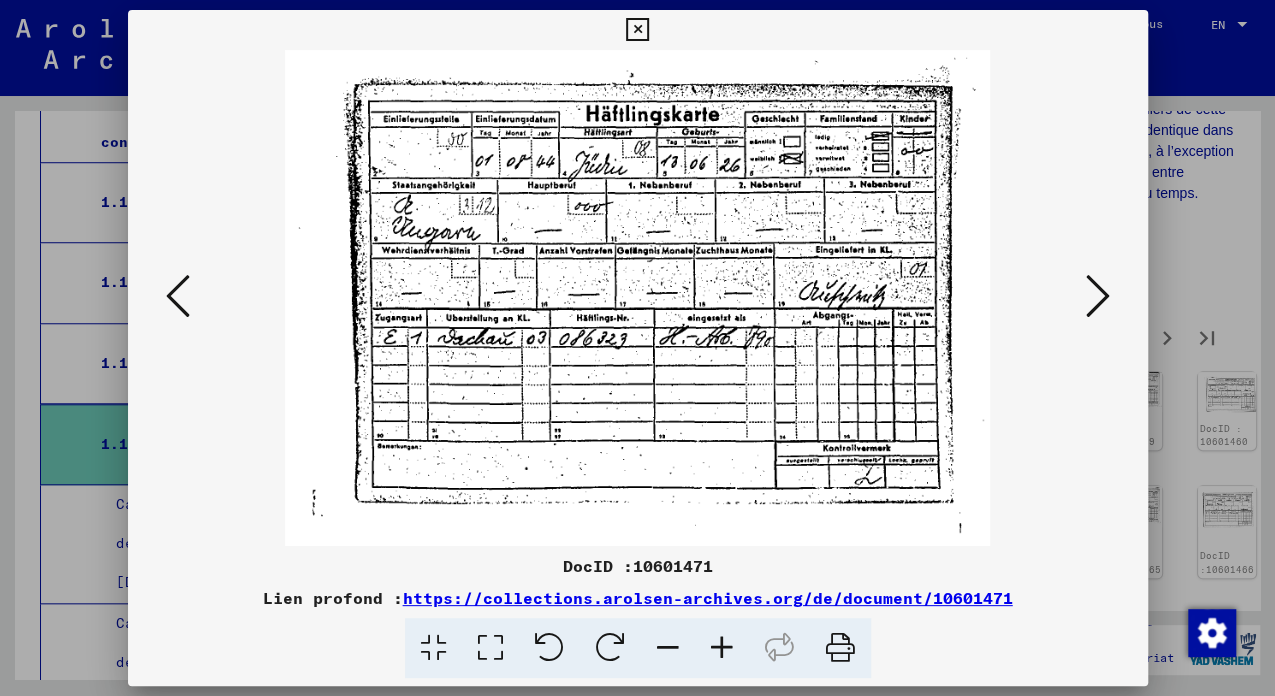 click at bounding box center (1098, 296) 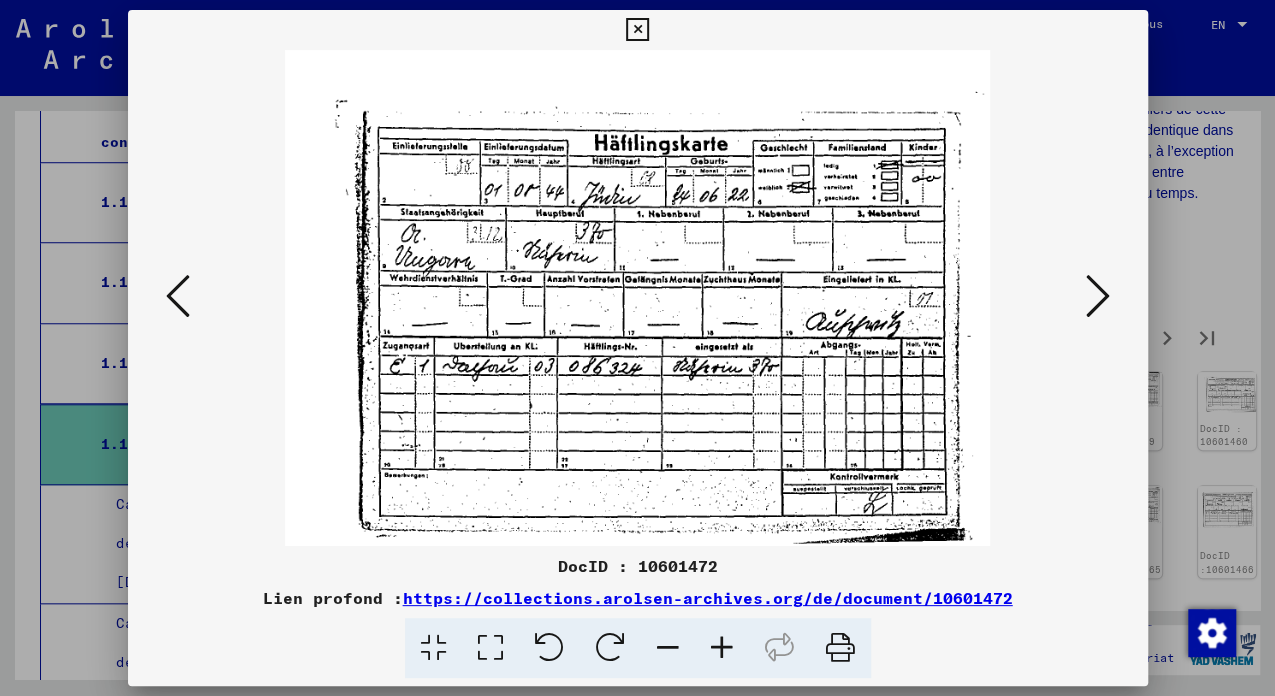 click at bounding box center [1098, 296] 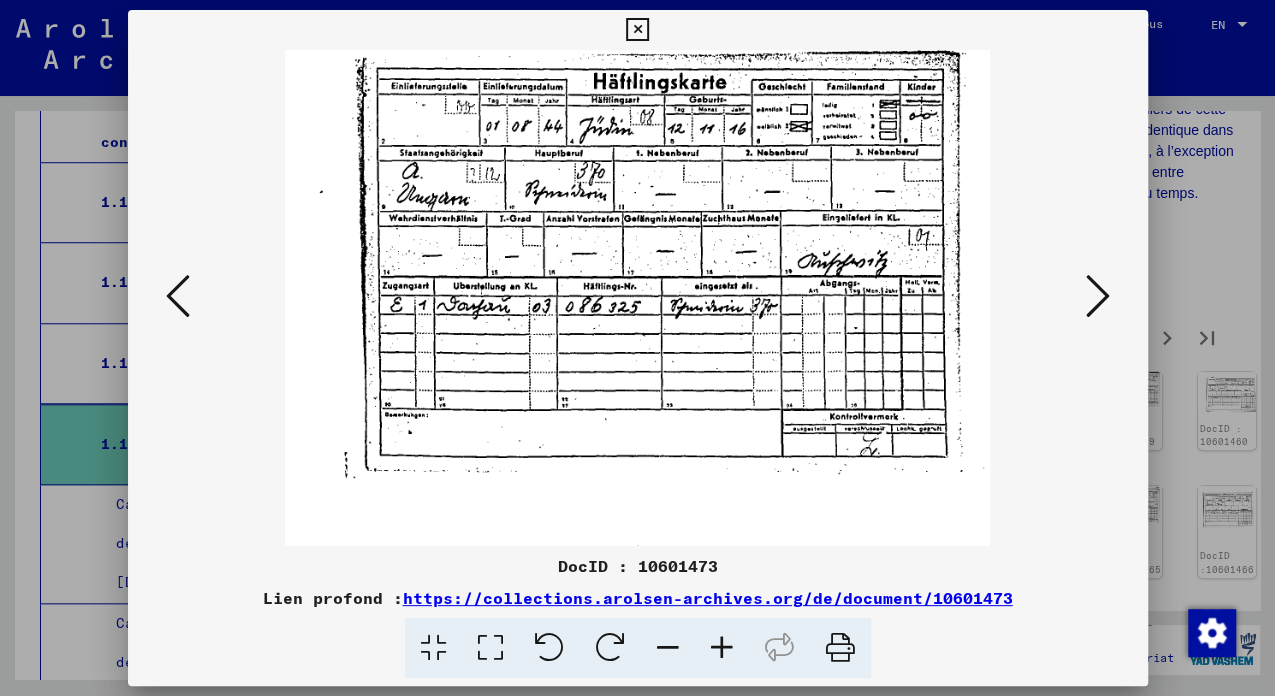 click at bounding box center (1098, 296) 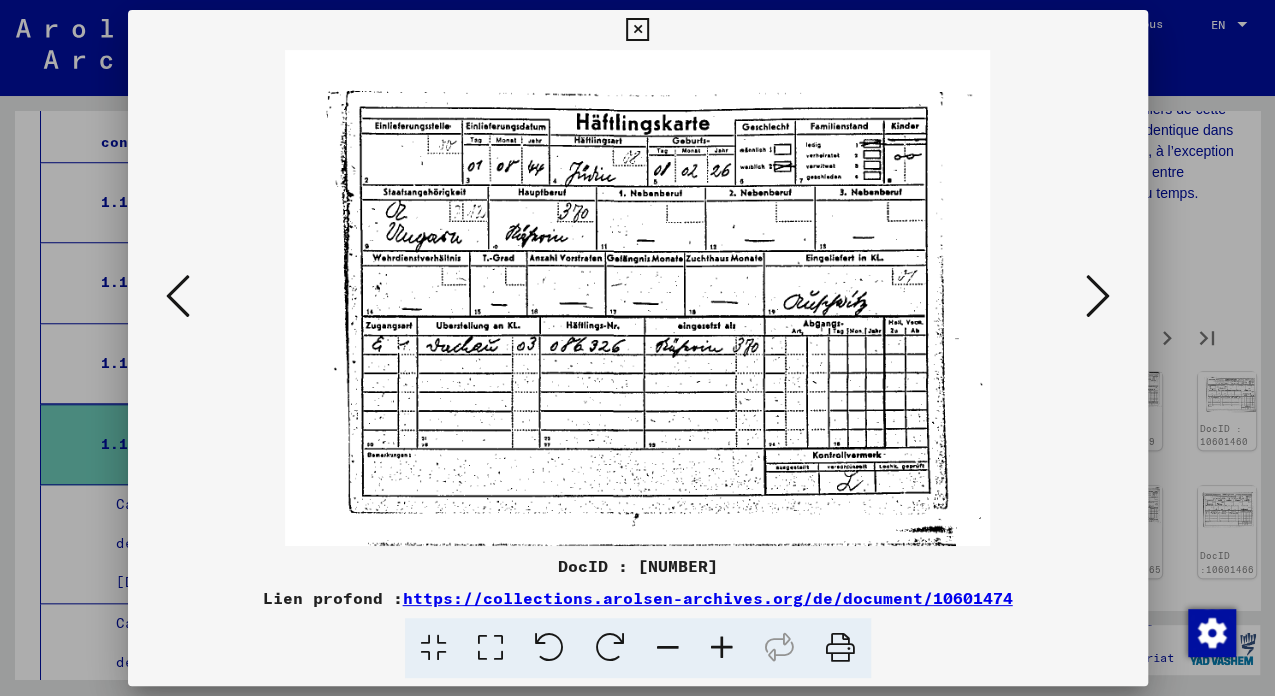 click at bounding box center (1098, 296) 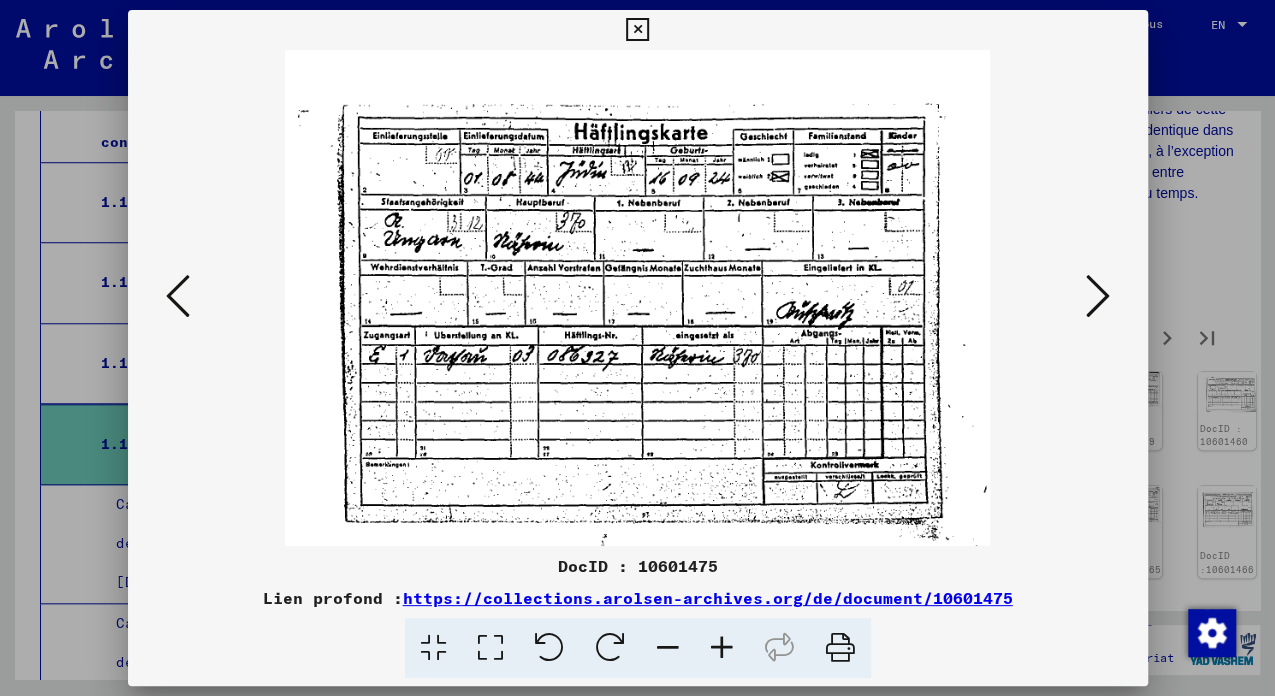 click at bounding box center (1098, 296) 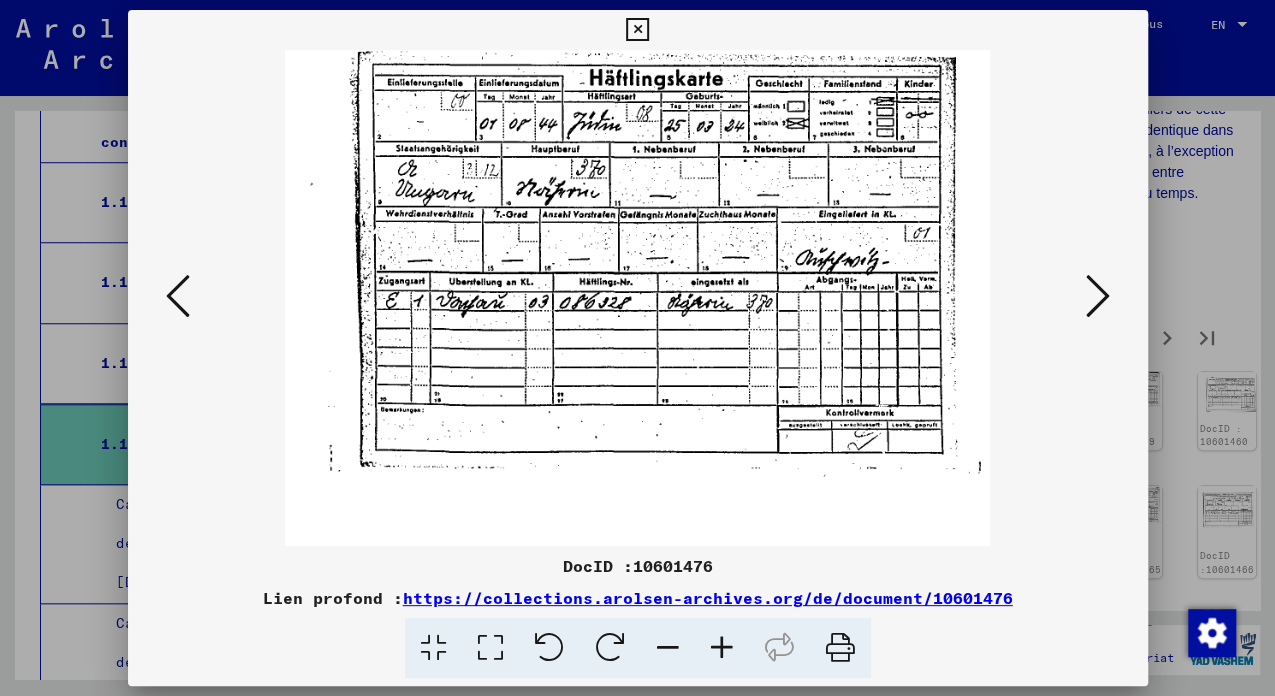 click at bounding box center [1098, 296] 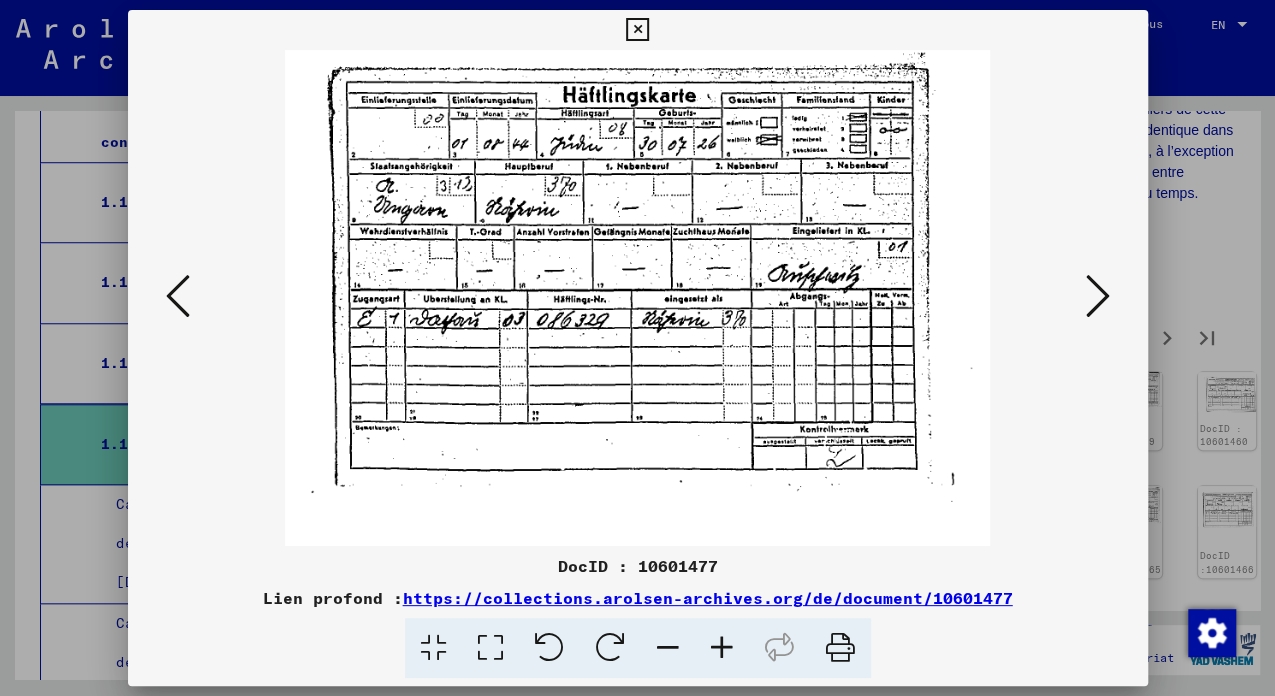 click at bounding box center [1098, 296] 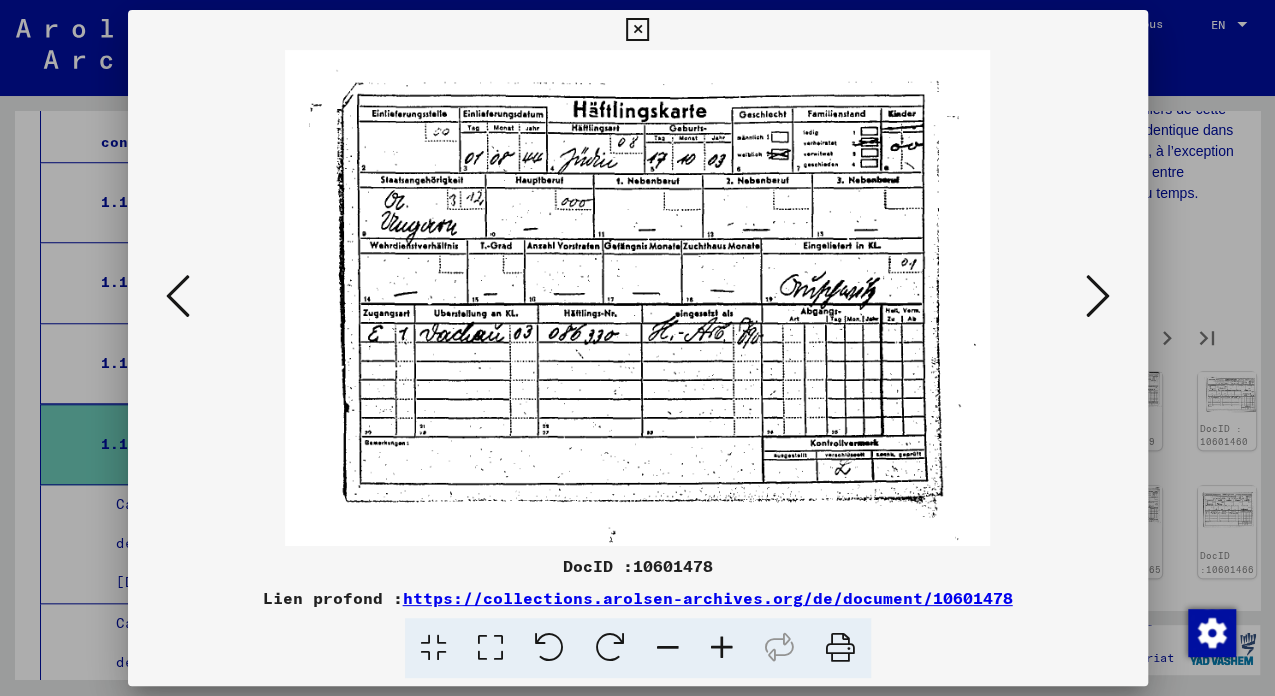 click at bounding box center [1098, 296] 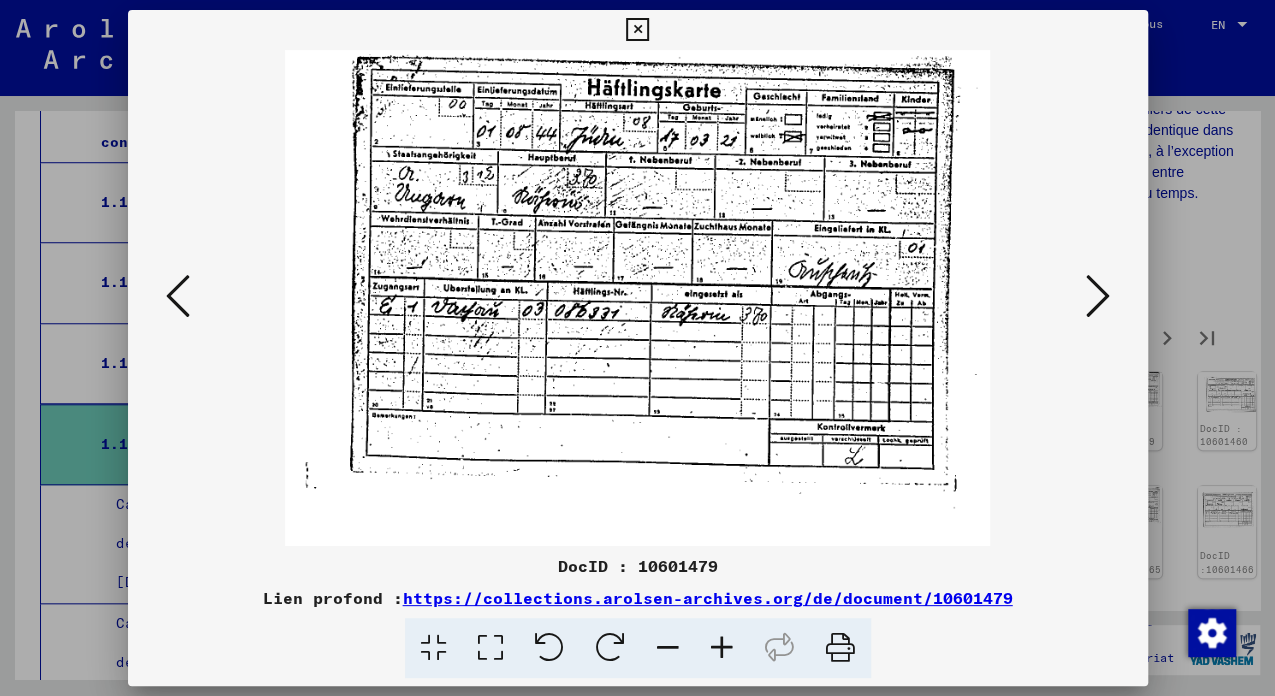 click at bounding box center (637, 30) 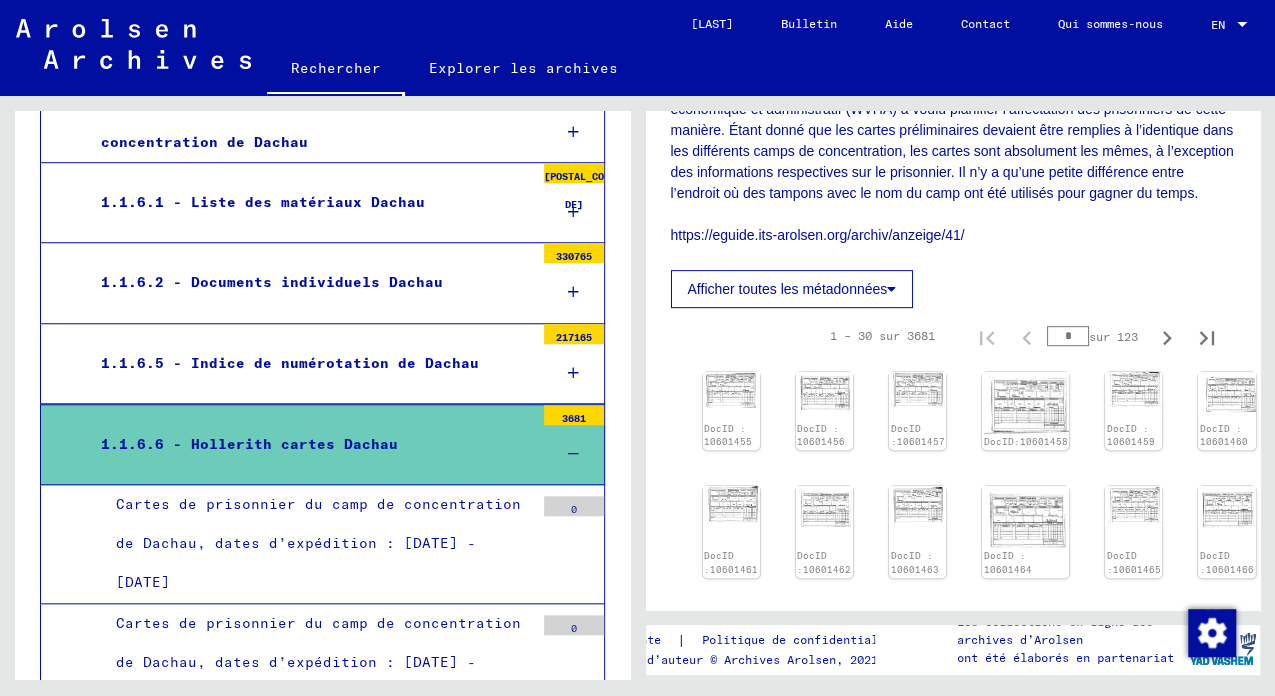 click on "Cartes de prisonnier du camp de concentration de Dachau, dates d’expédition : [DATE] - [DATE]" at bounding box center [317, 544] 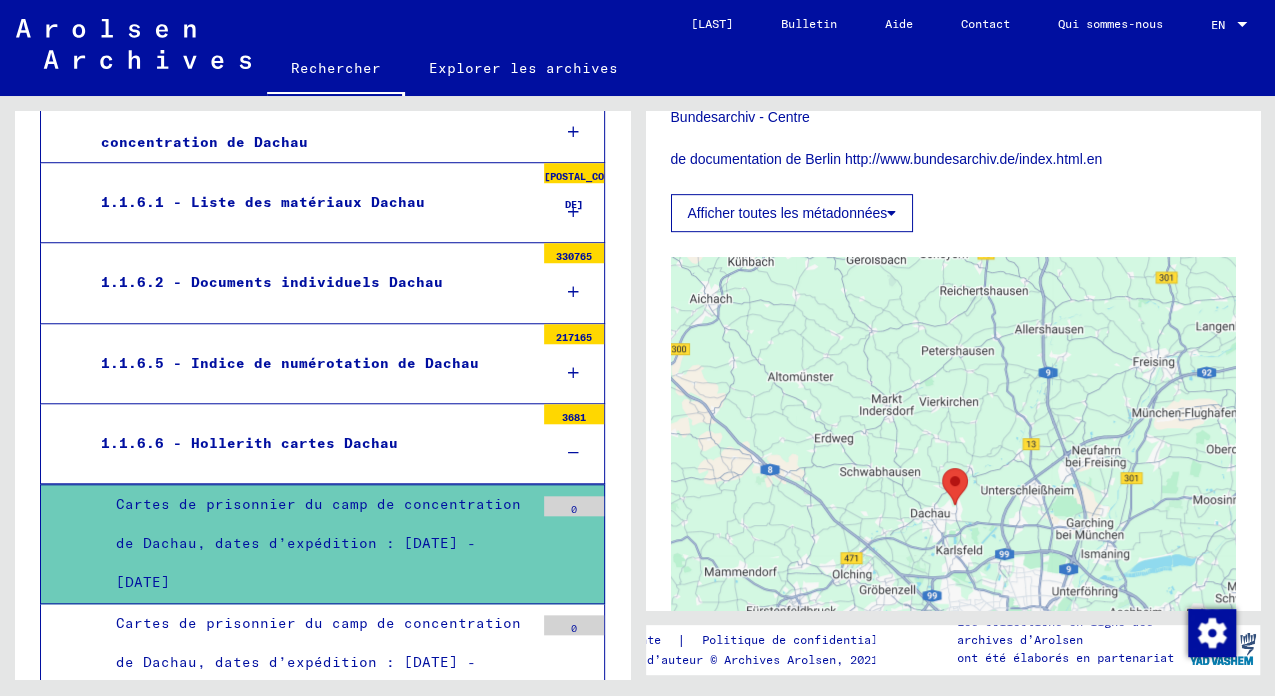 scroll, scrollTop: 533, scrollLeft: 0, axis: vertical 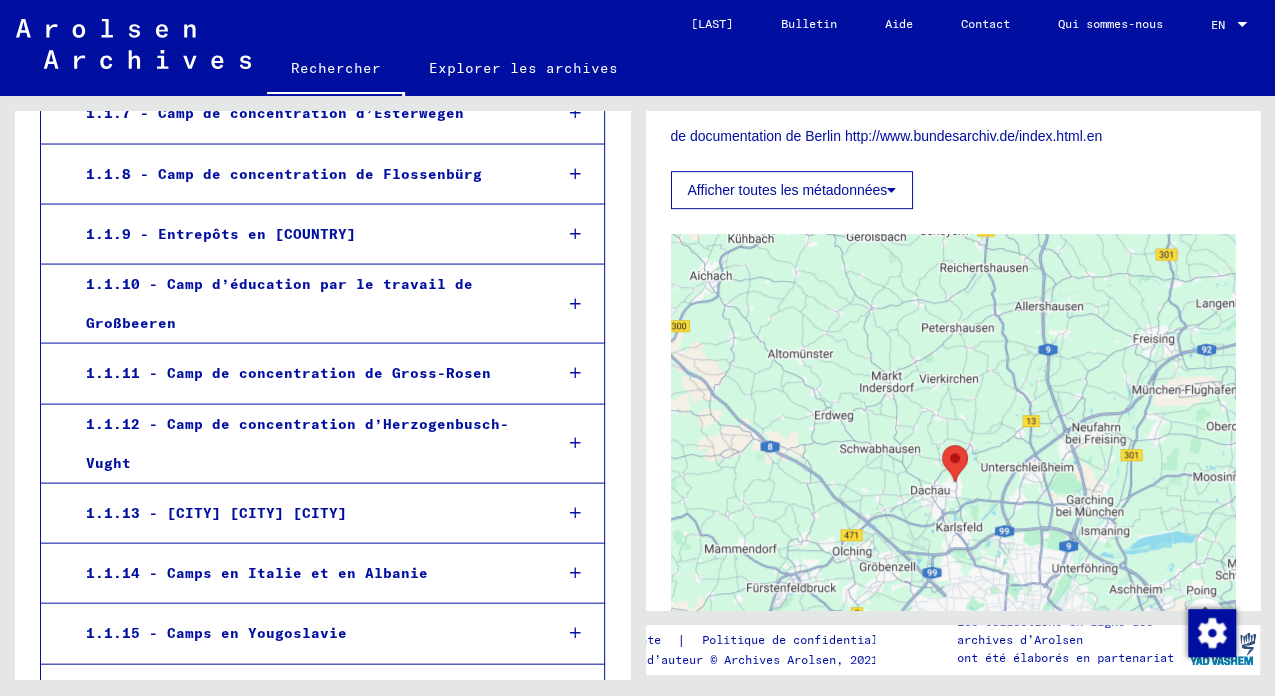 click on "1.1.13 - [CITY] [CITY] [CITY]" at bounding box center [303, 512] 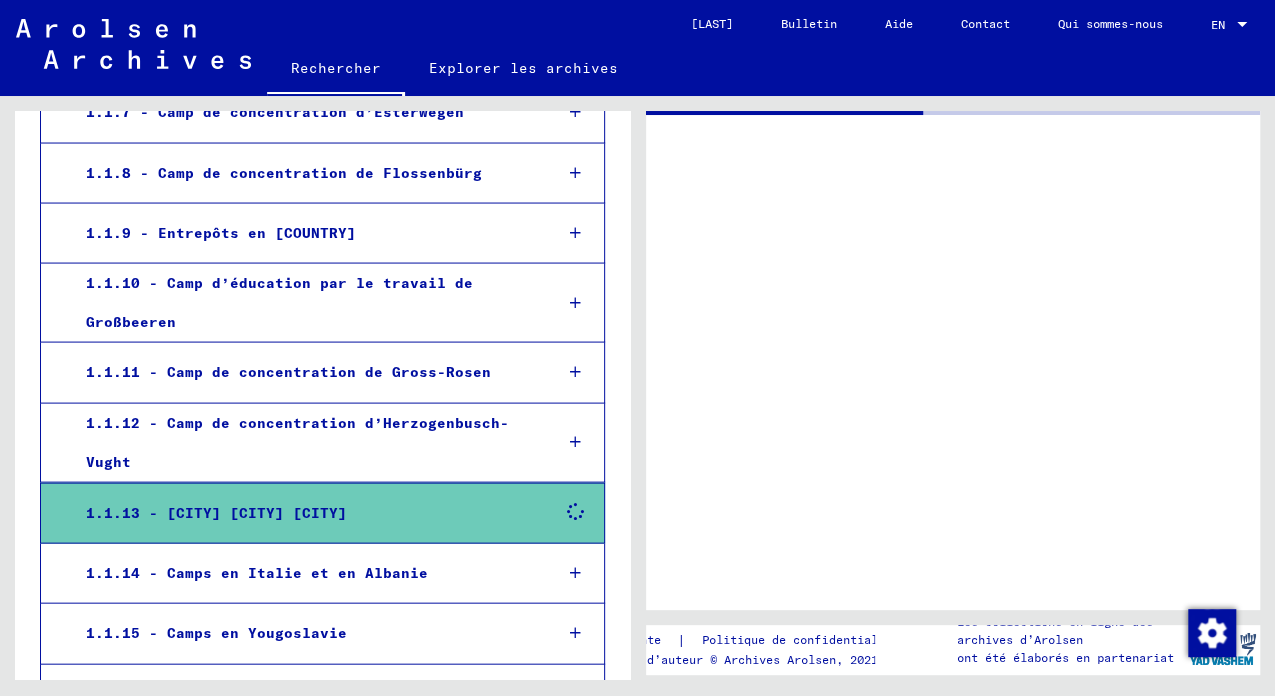 scroll, scrollTop: 0, scrollLeft: 0, axis: both 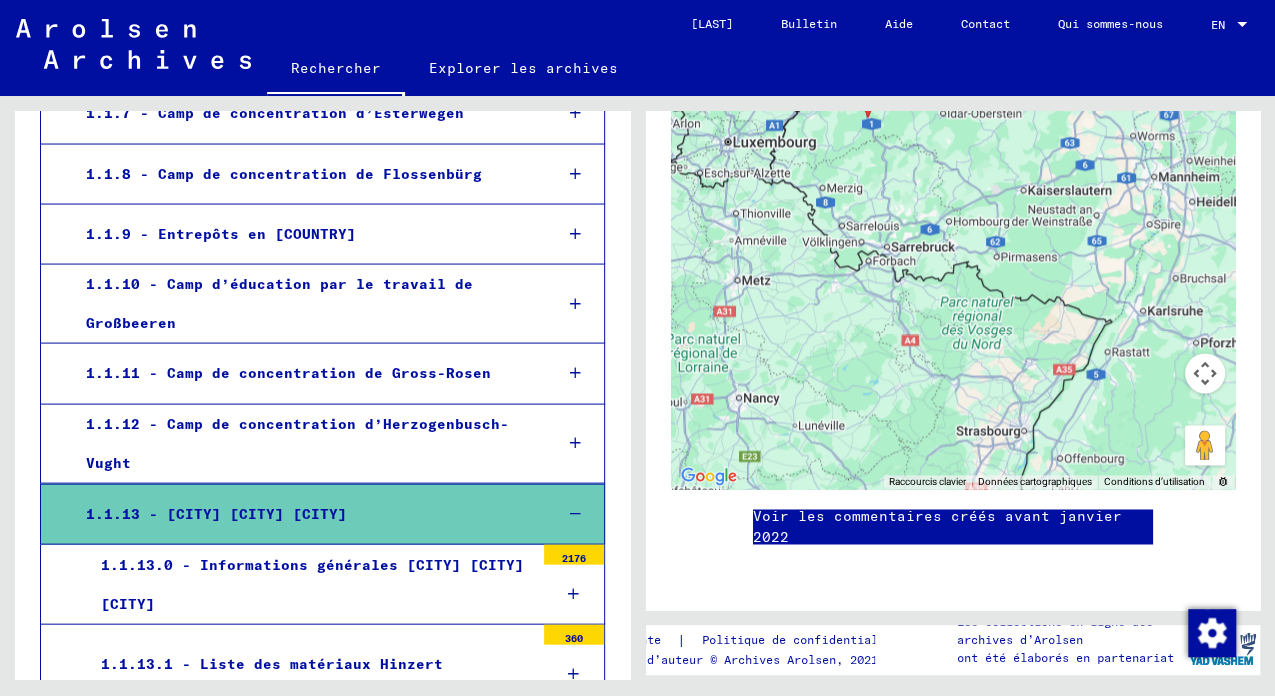 click at bounding box center [574, 442] 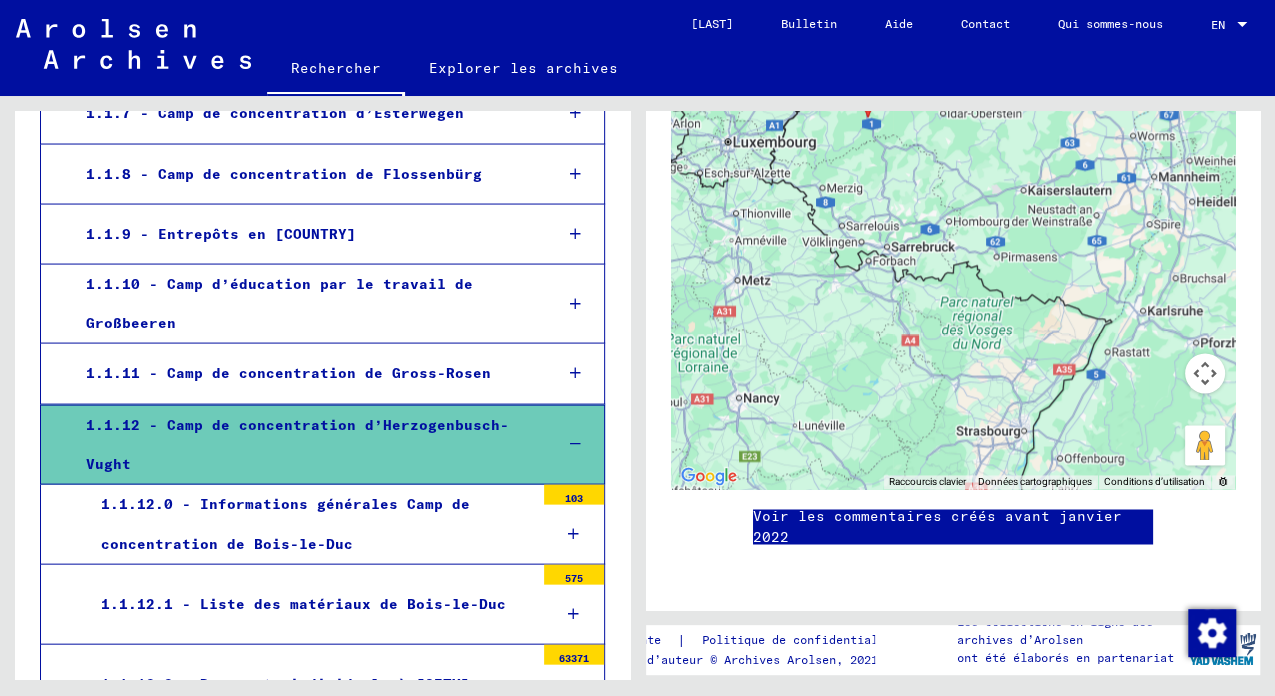 click on "103" at bounding box center (574, 494) 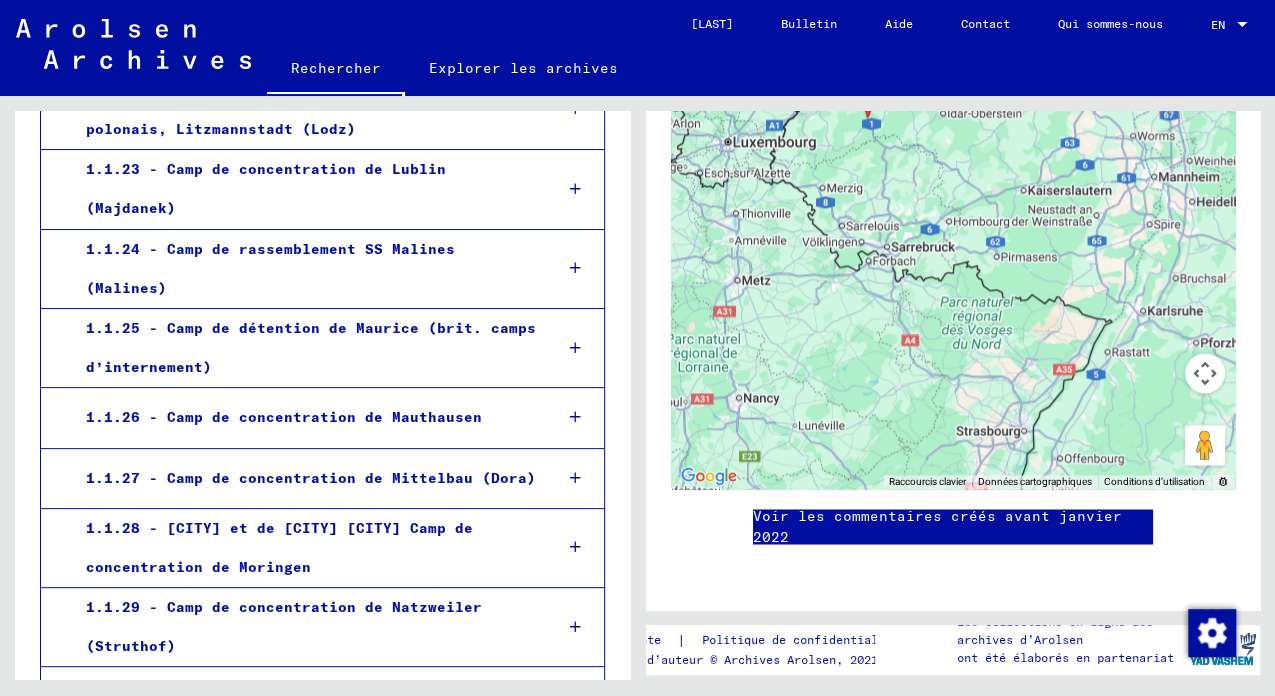 scroll, scrollTop: 3998, scrollLeft: 0, axis: vertical 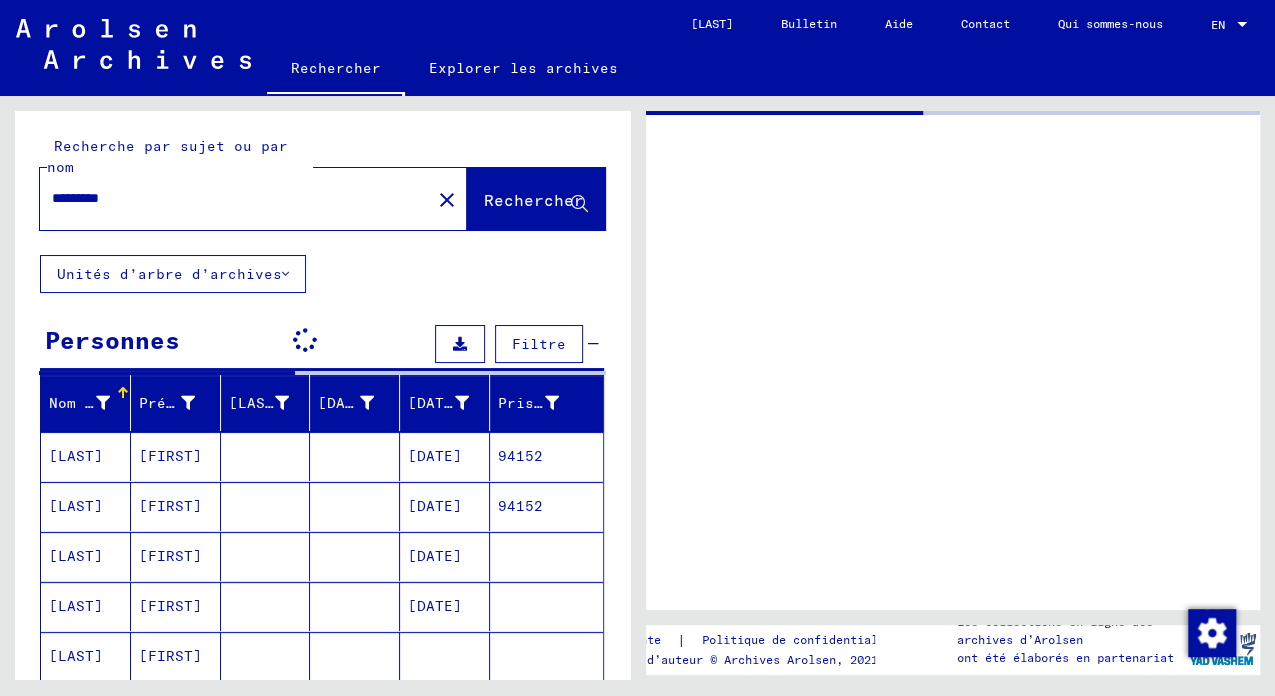 type on "**********" 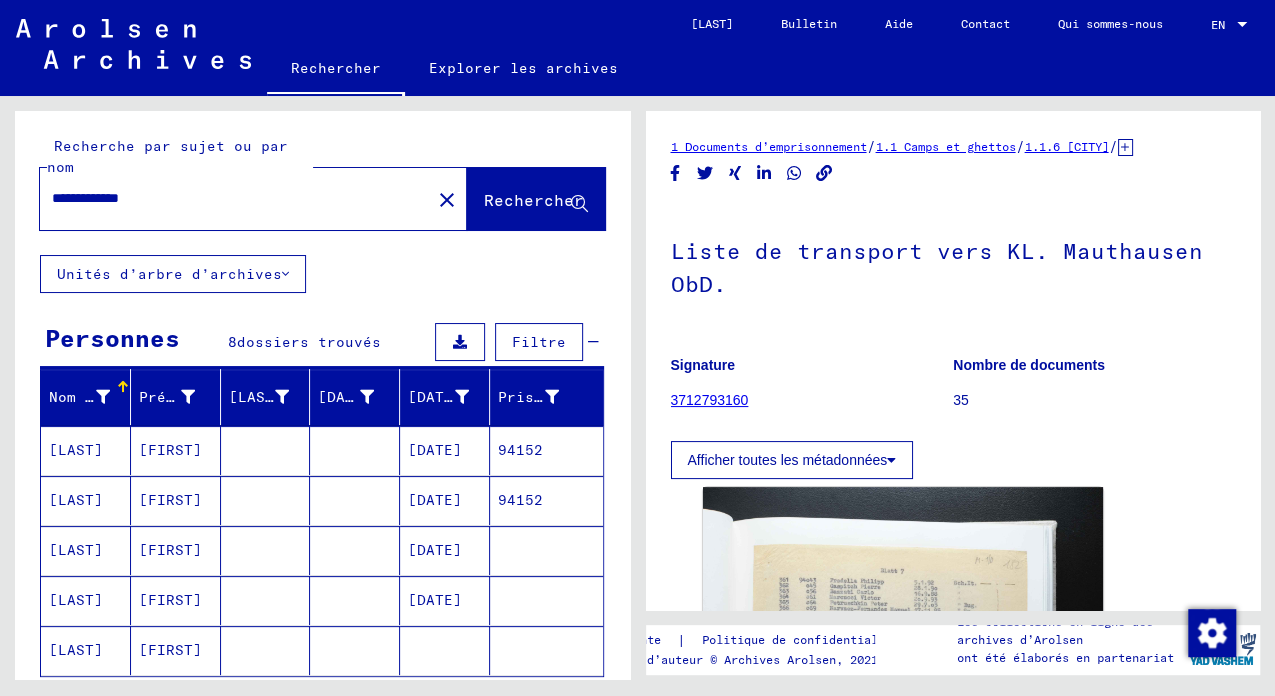 scroll, scrollTop: 17, scrollLeft: 0, axis: vertical 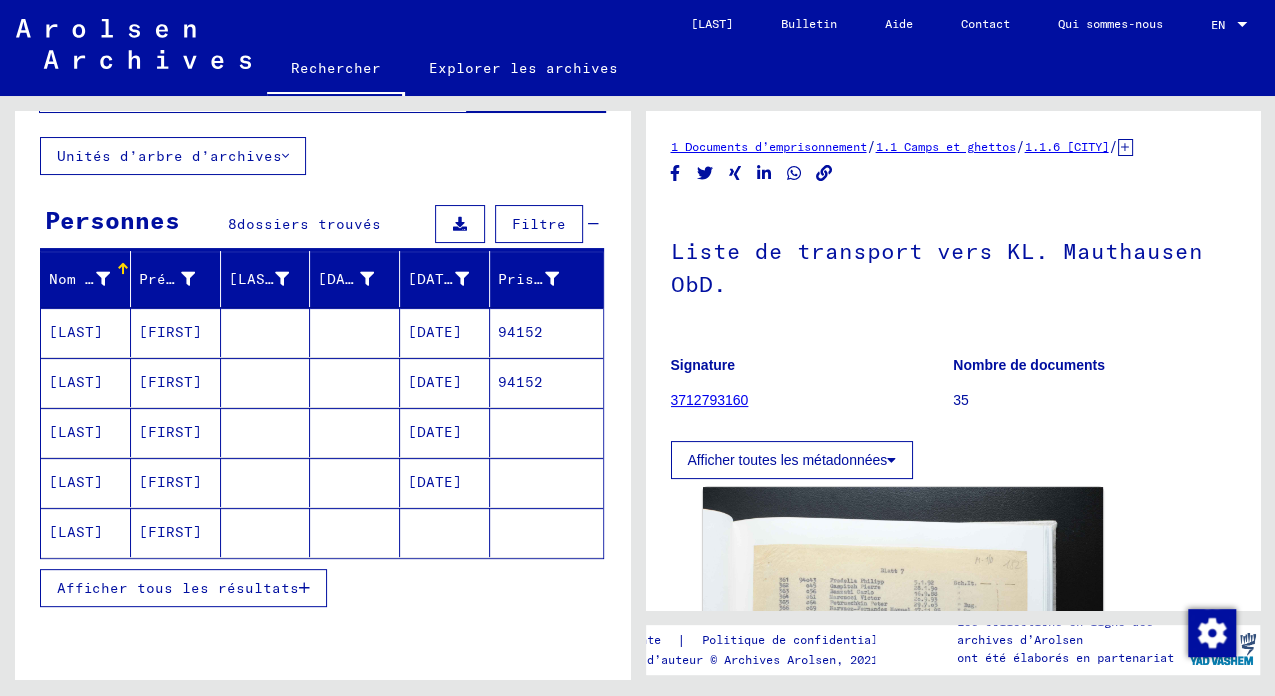 click on "Afficher tous les résultats" at bounding box center (183, 588) 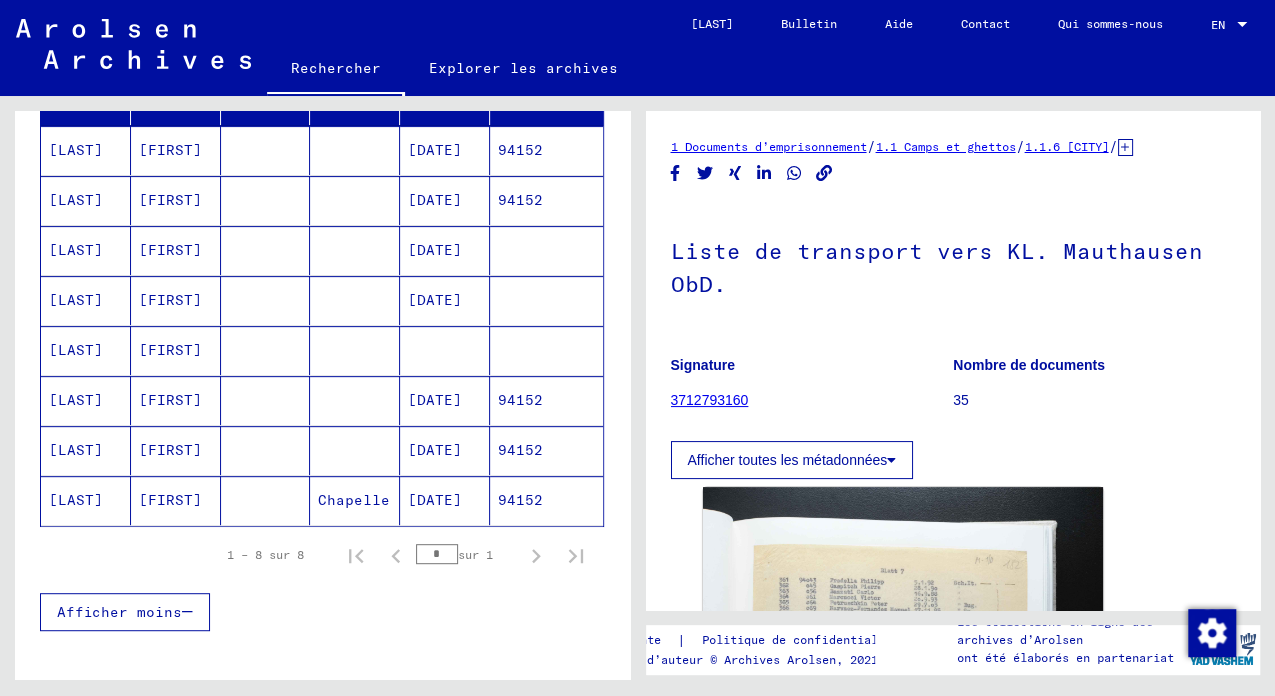 scroll, scrollTop: 318, scrollLeft: 0, axis: vertical 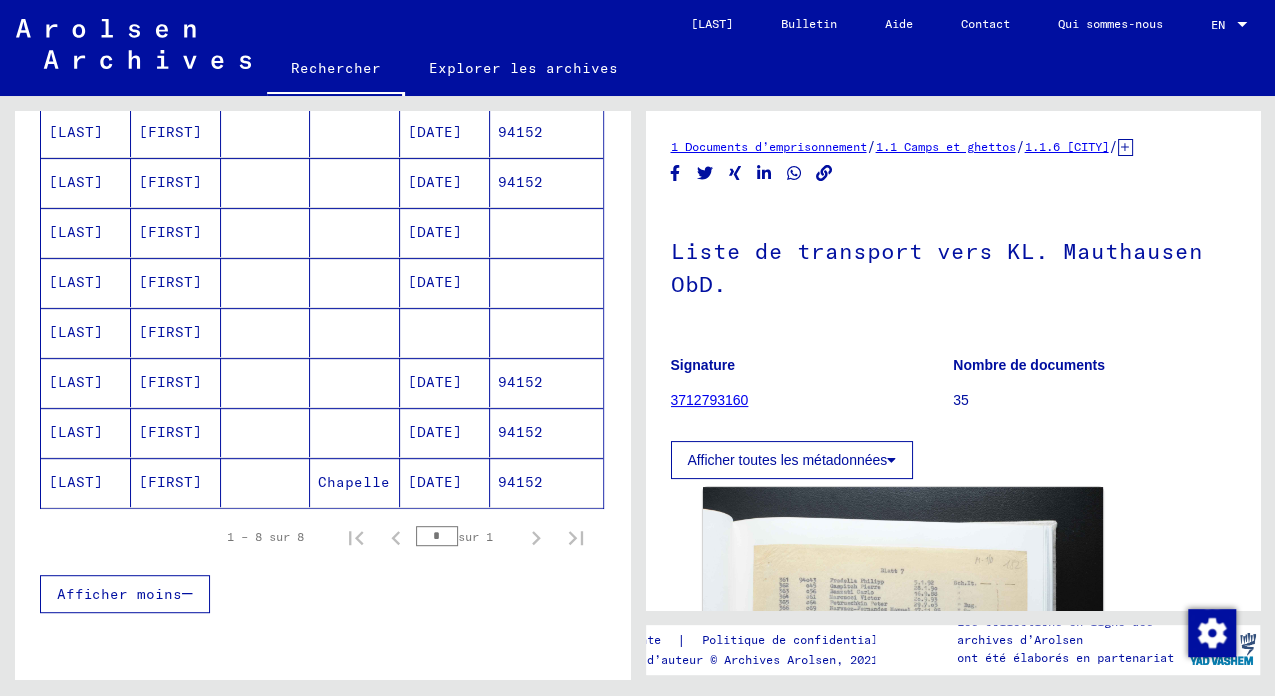 click on "94152" at bounding box center [546, 432] 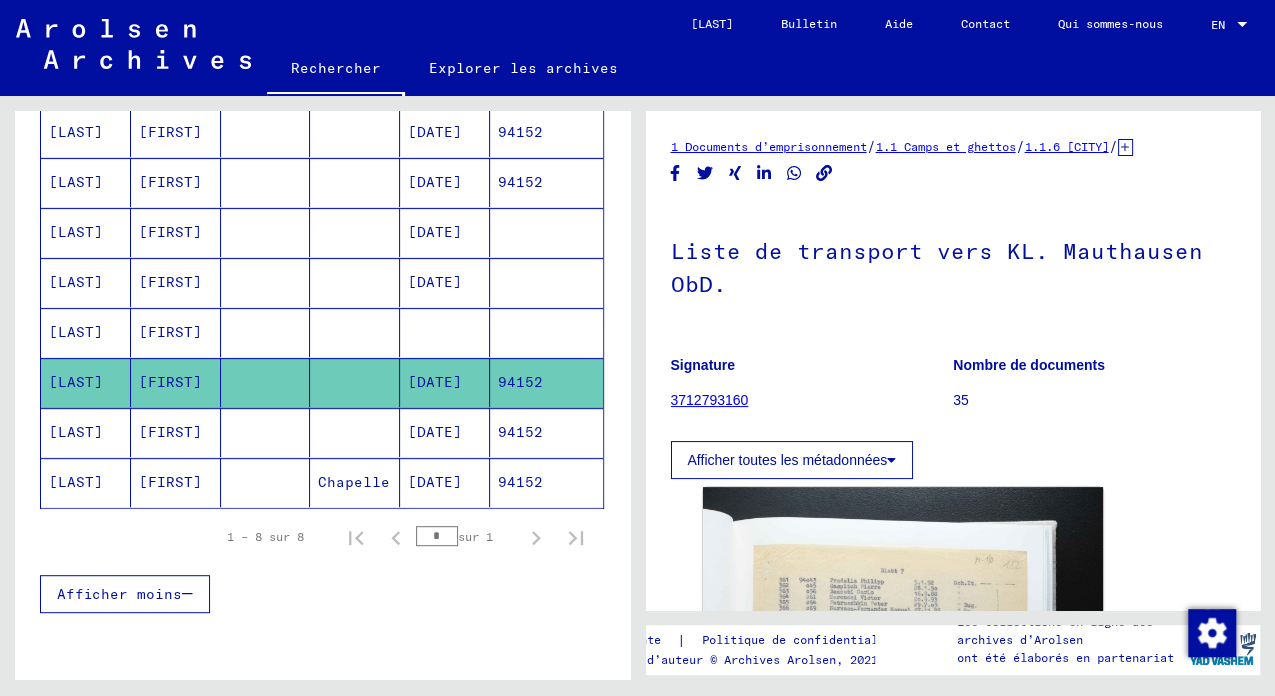 click on "94152" 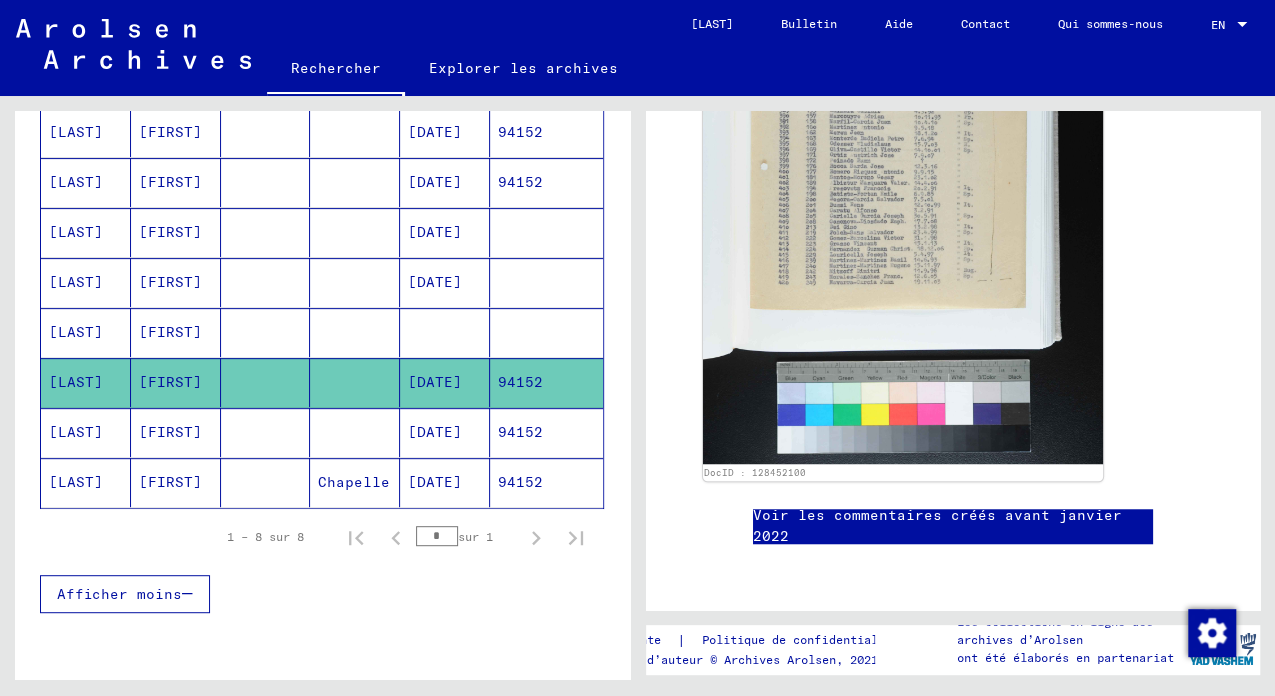scroll, scrollTop: 733, scrollLeft: 0, axis: vertical 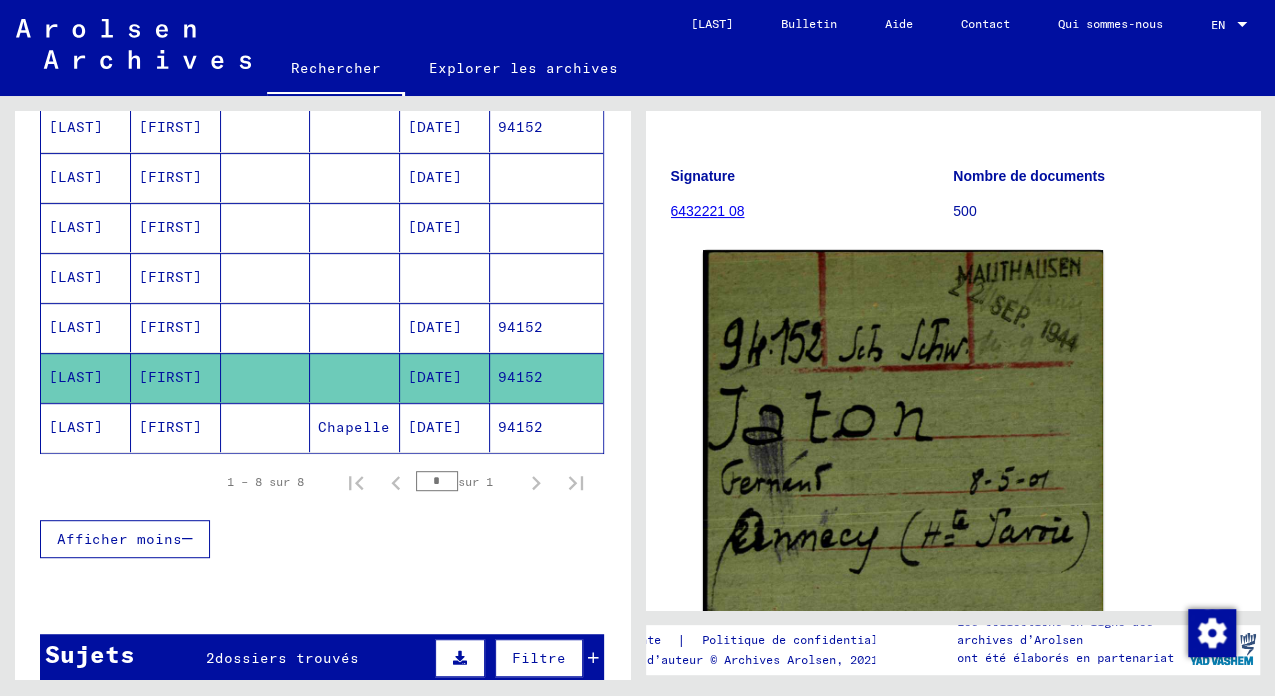 drag, startPoint x: 778, startPoint y: 410, endPoint x: 498, endPoint y: 440, distance: 281.60257 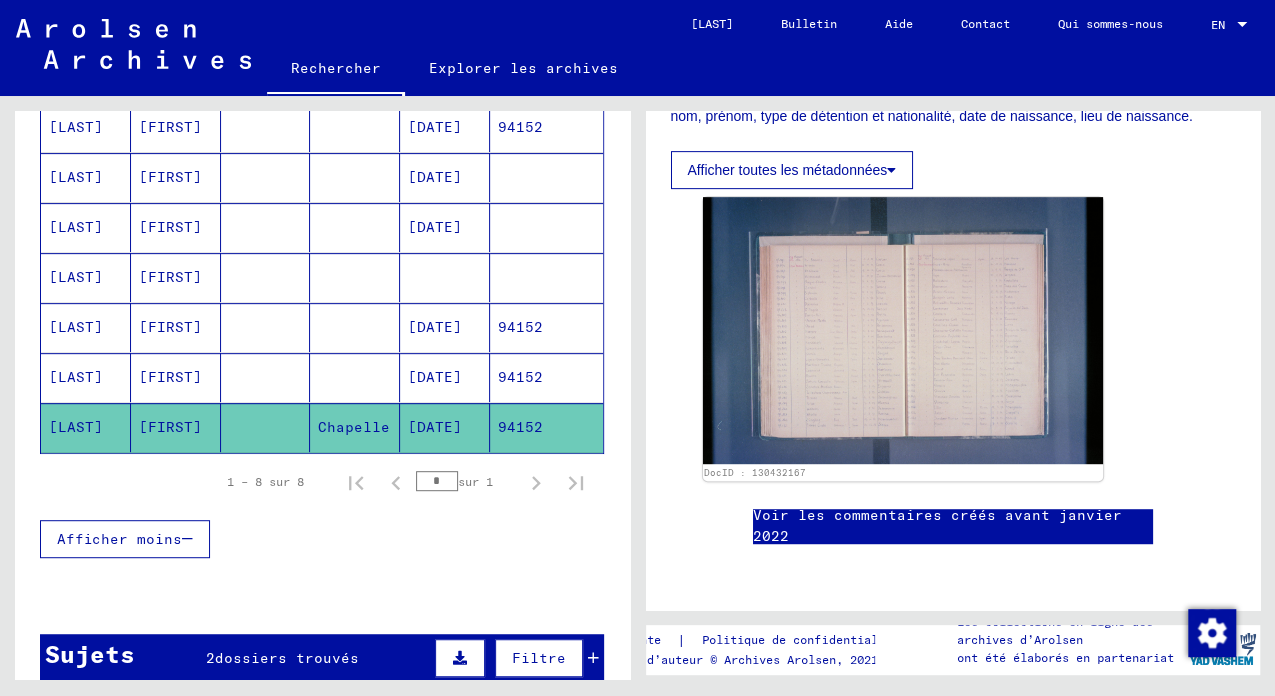 scroll, scrollTop: 1066, scrollLeft: 0, axis: vertical 